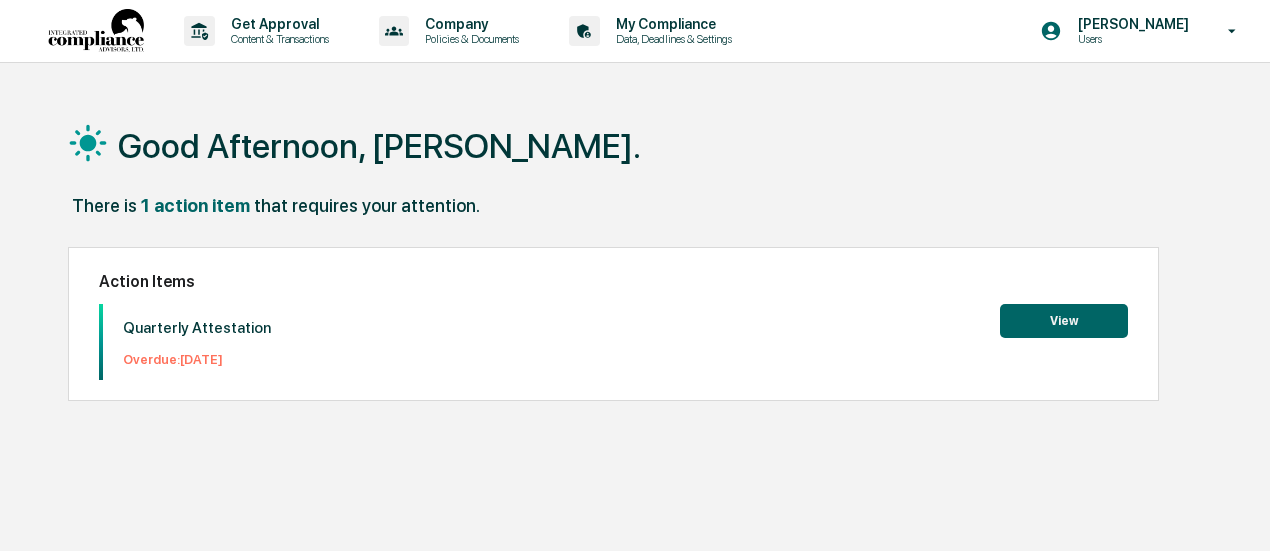 scroll, scrollTop: 0, scrollLeft: 0, axis: both 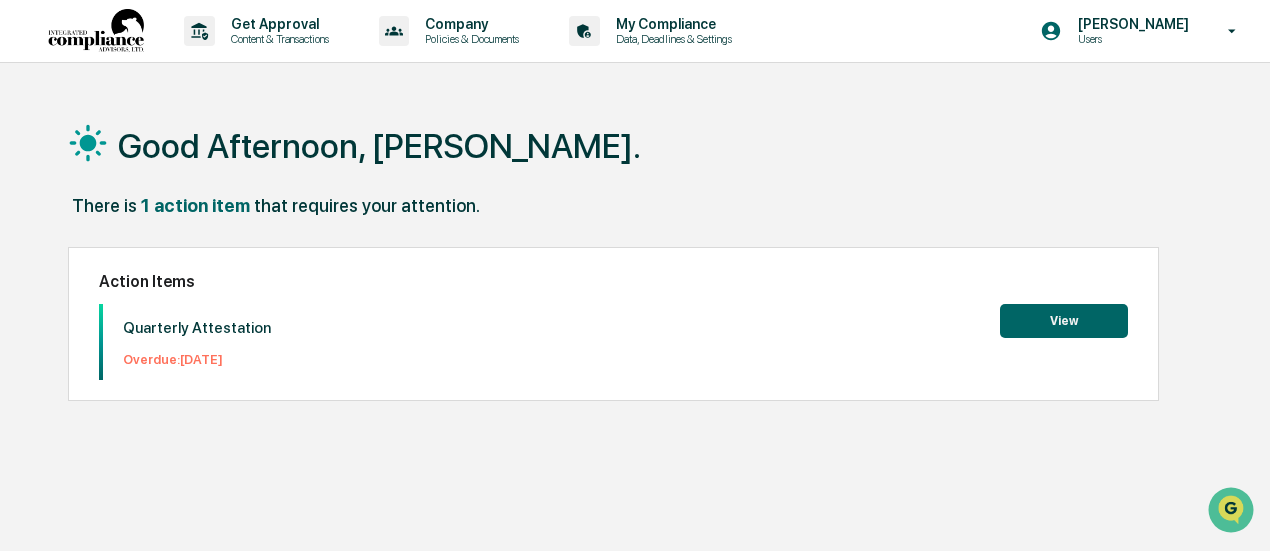 click on "View" at bounding box center (1064, 321) 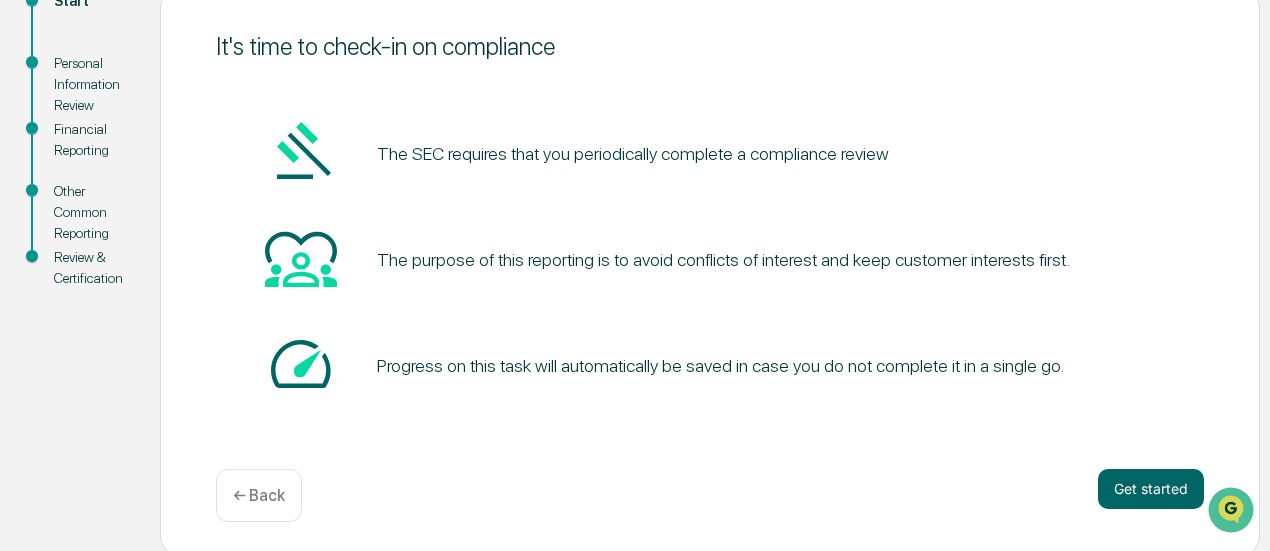 scroll, scrollTop: 254, scrollLeft: 0, axis: vertical 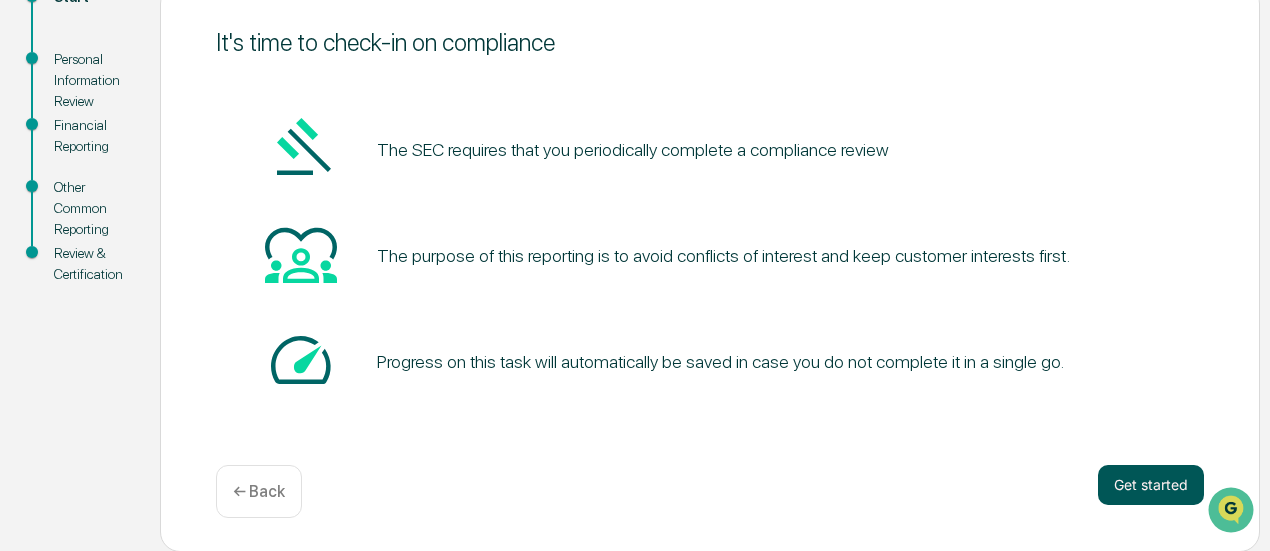 click on "Get started" at bounding box center [1151, 485] 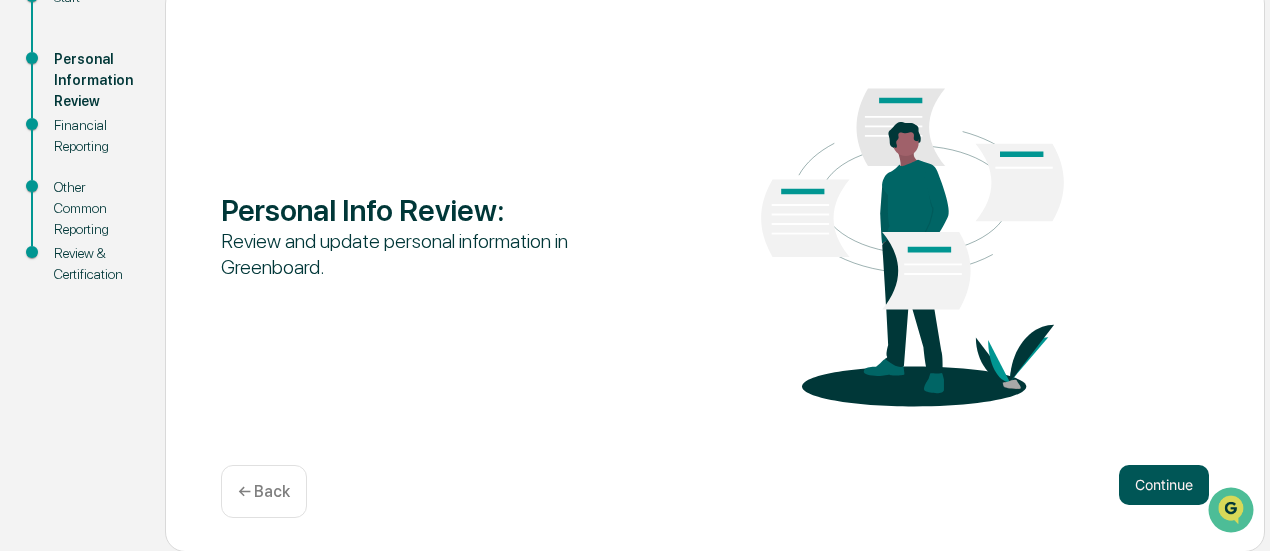 click on "Continue" at bounding box center (1164, 485) 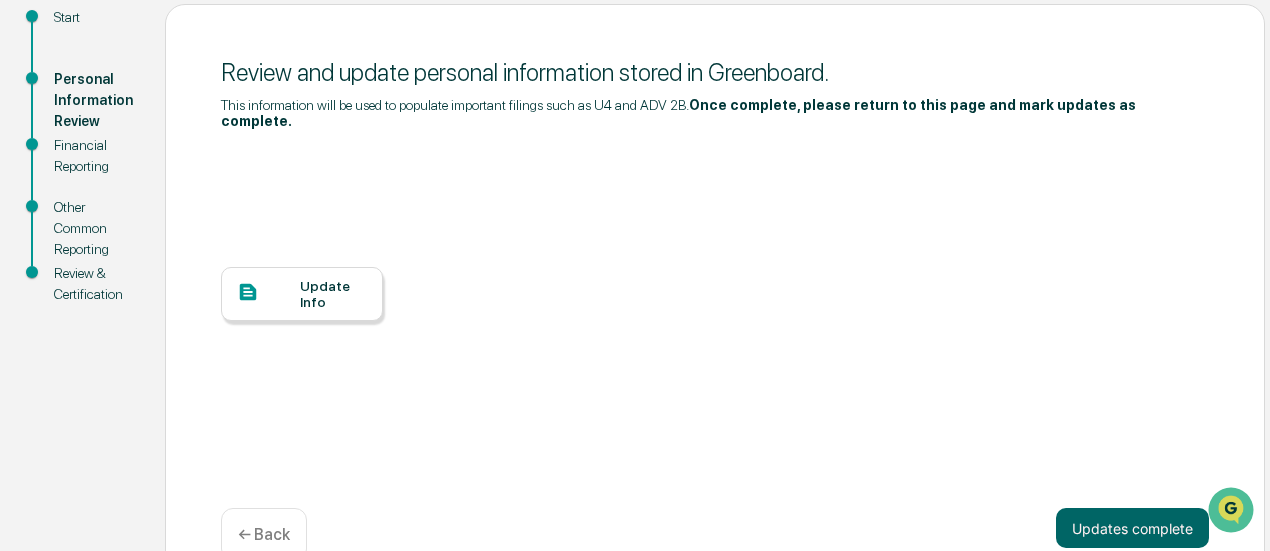 scroll, scrollTop: 208, scrollLeft: 0, axis: vertical 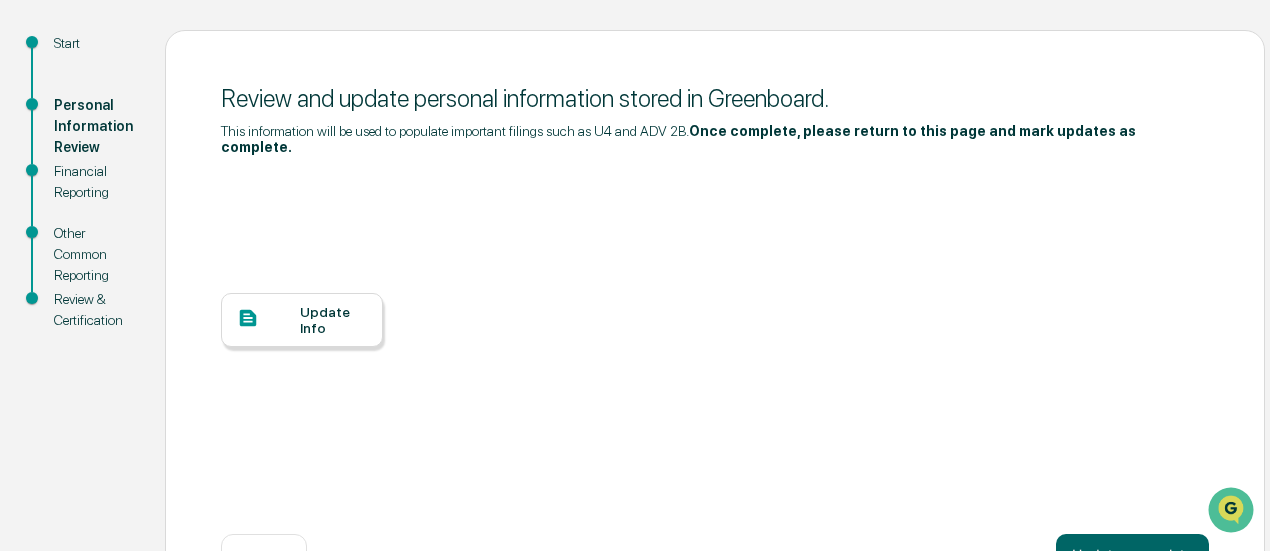 click on "Update Info" at bounding box center [333, 320] 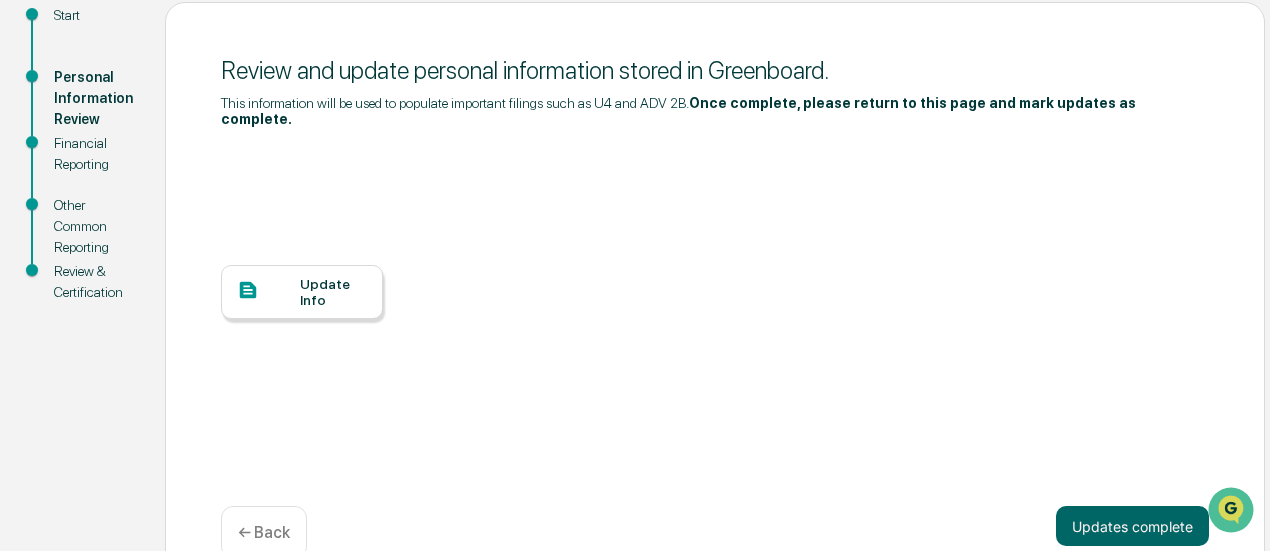 scroll, scrollTop: 262, scrollLeft: 0, axis: vertical 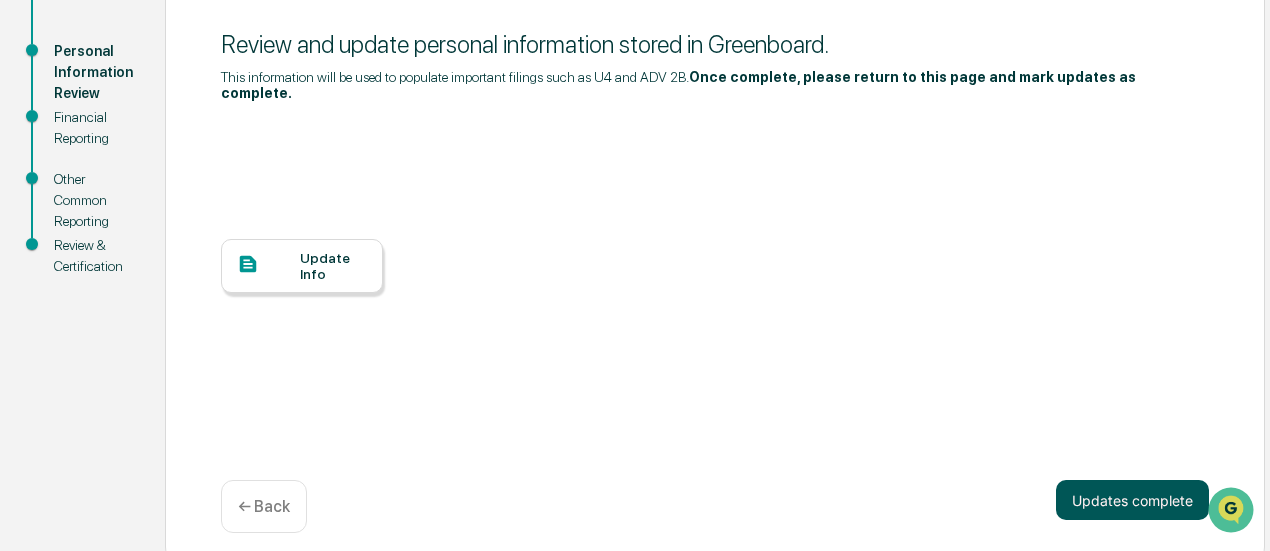 click on "Updates complete" at bounding box center (1132, 500) 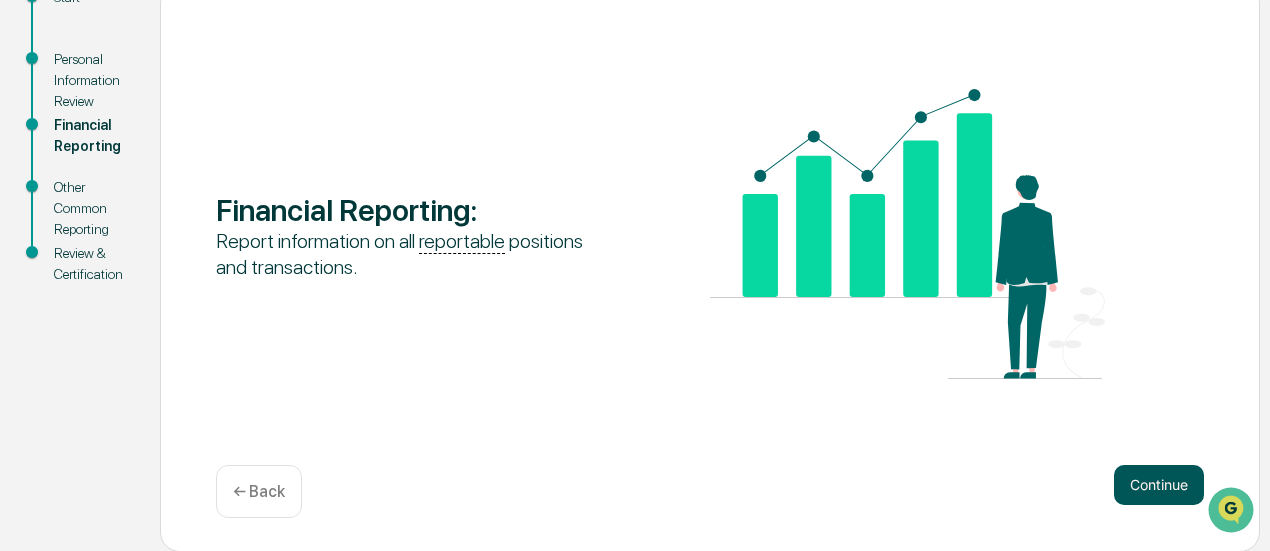 click on "Continue" at bounding box center [1159, 485] 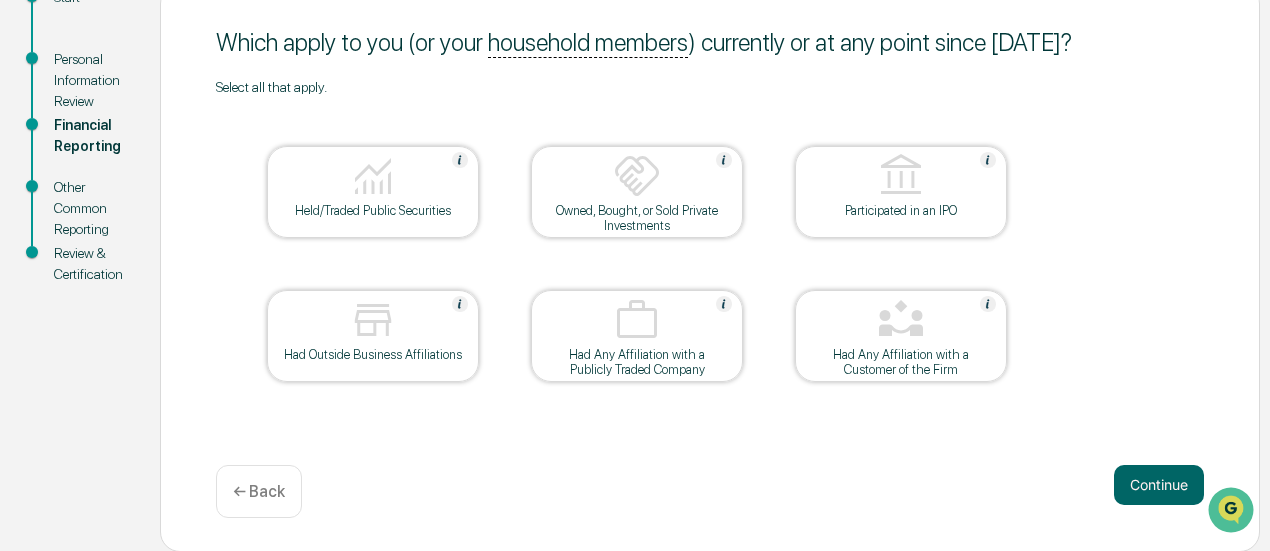 click on "Had Outside Business Affiliations" at bounding box center (373, 354) 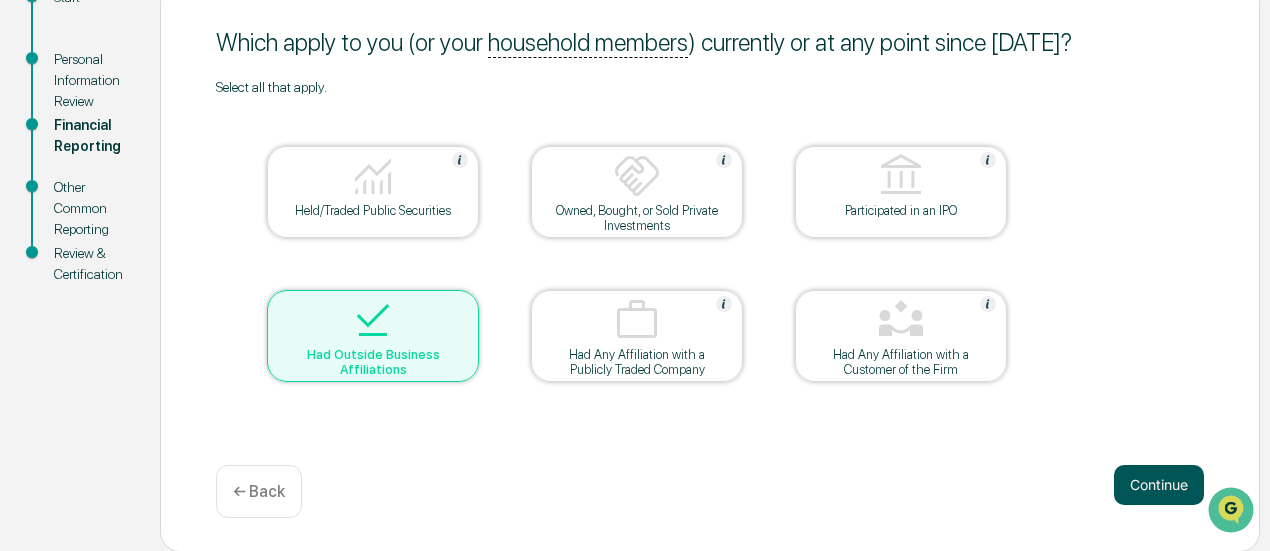 click on "Continue" at bounding box center [1159, 485] 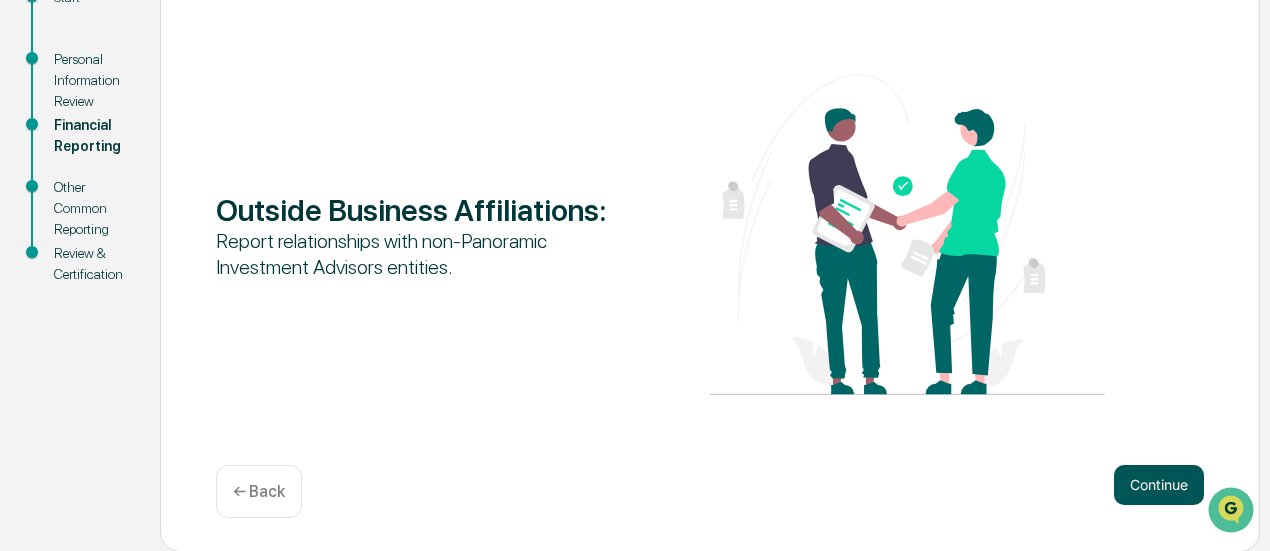 click on "Continue" at bounding box center [1159, 485] 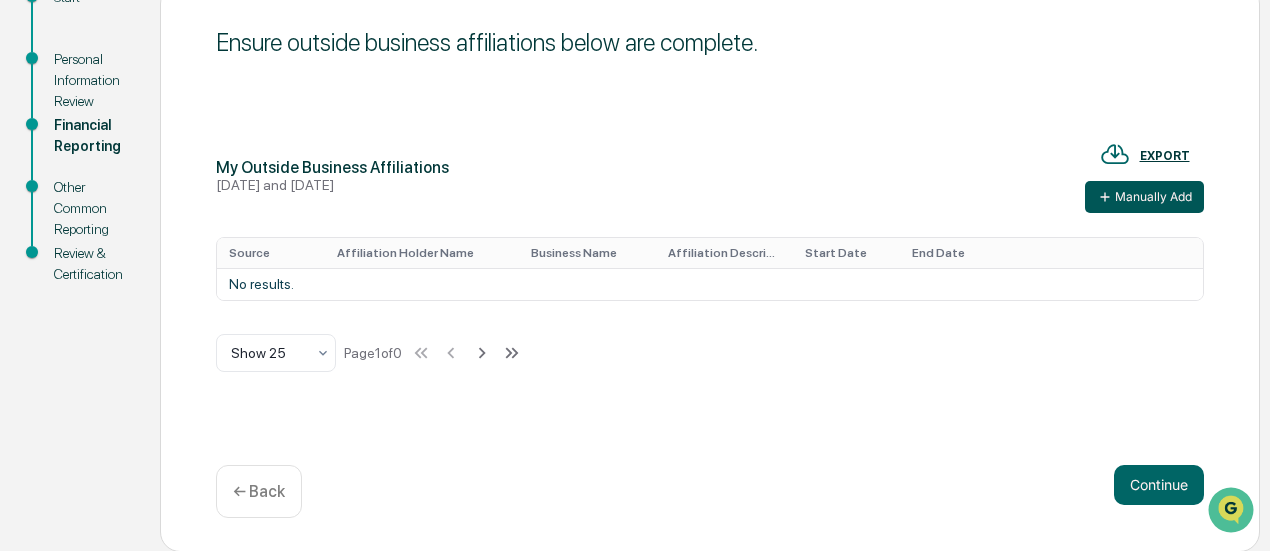 click on "Manually Add" at bounding box center [1144, 197] 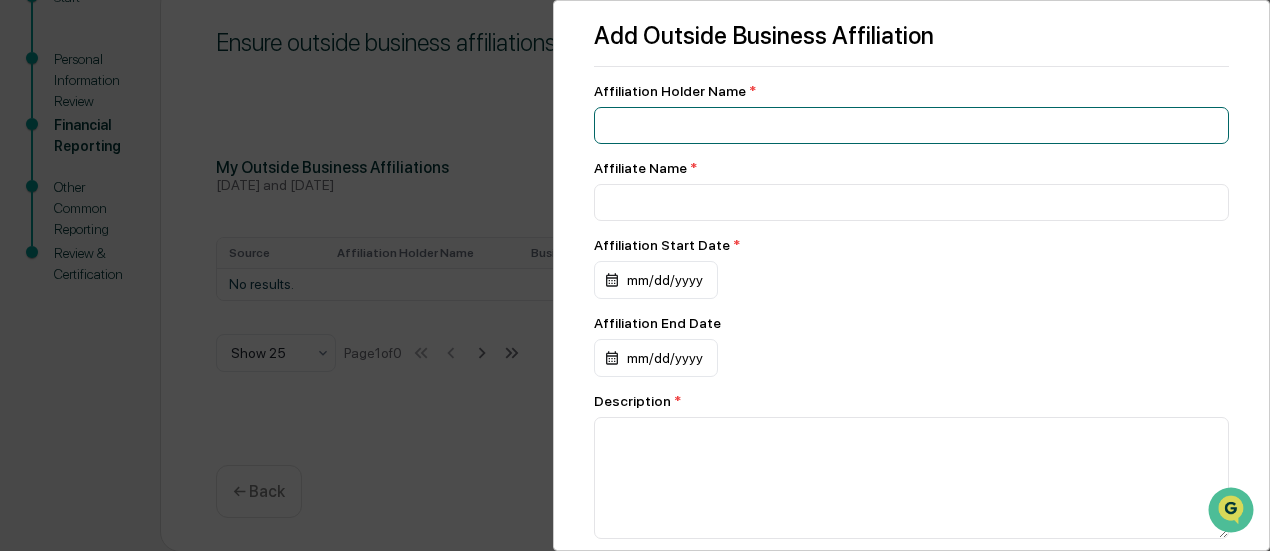 click at bounding box center (911, 125) 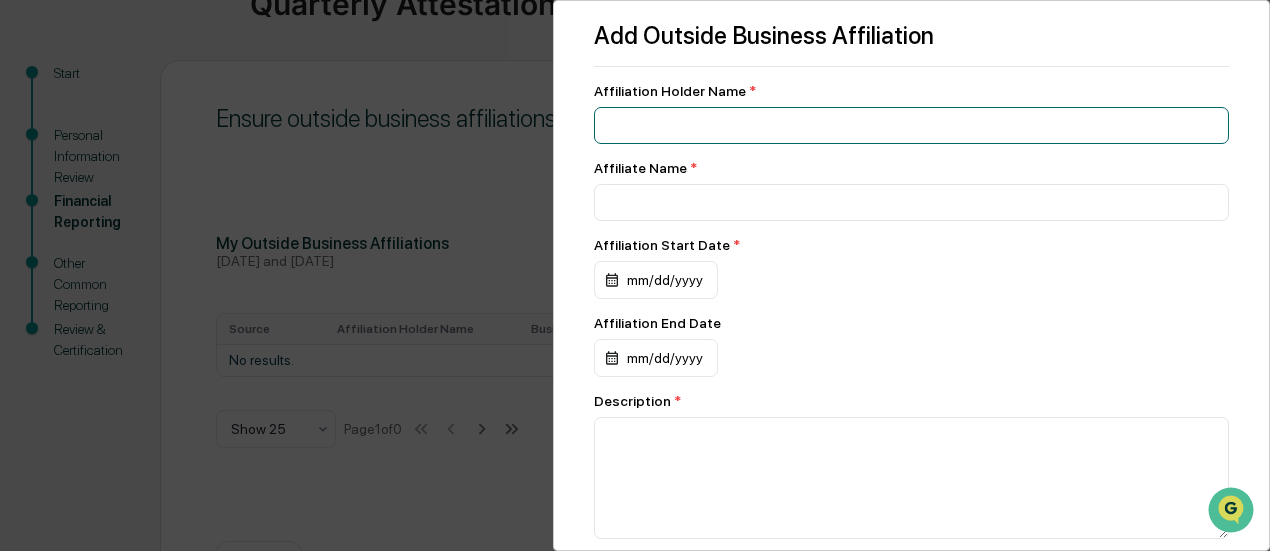 scroll, scrollTop: 64, scrollLeft: 0, axis: vertical 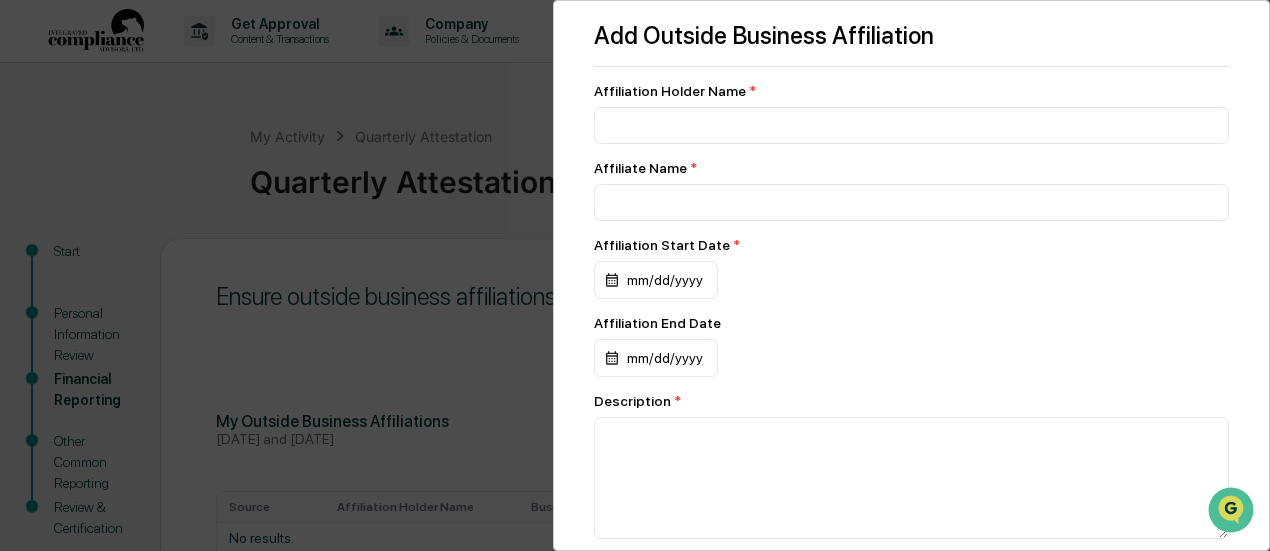 click on "Add Outside Business Affiliation Affiliation Holder Name   * Affiliate Name   * Affiliation Start Date   * mm/dd/yyyy Affiliation End Date   mm/dd/yyyy Description   * Preclearance Owner  * Preclearance Owner Supporting Documents ＋ Upload Documents Or drop your files here Submit" at bounding box center [635, 275] 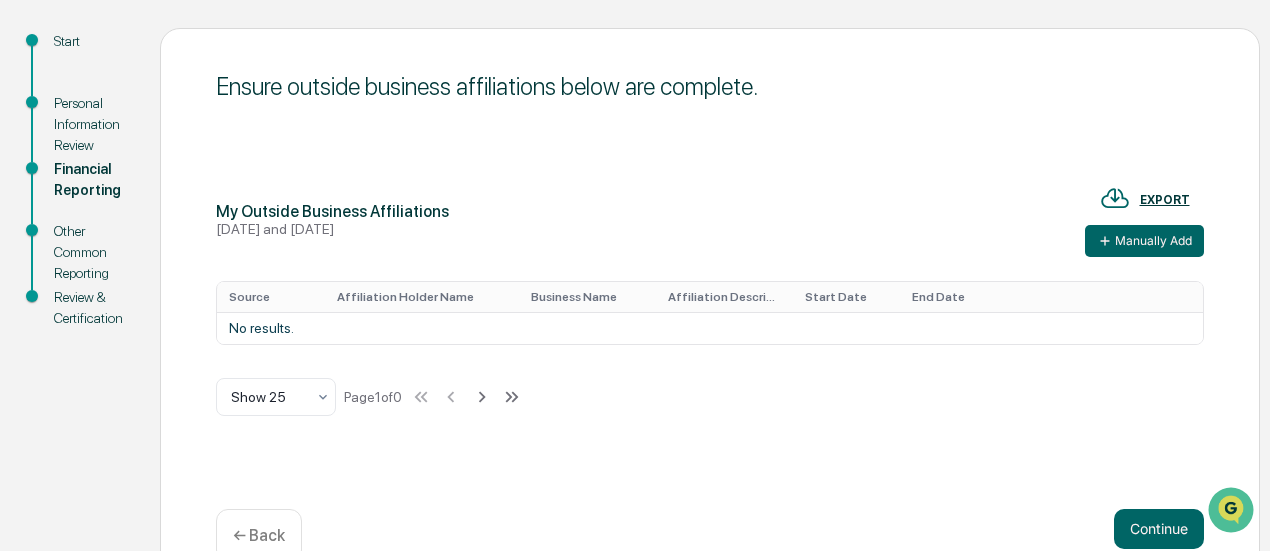 scroll, scrollTop: 204, scrollLeft: 0, axis: vertical 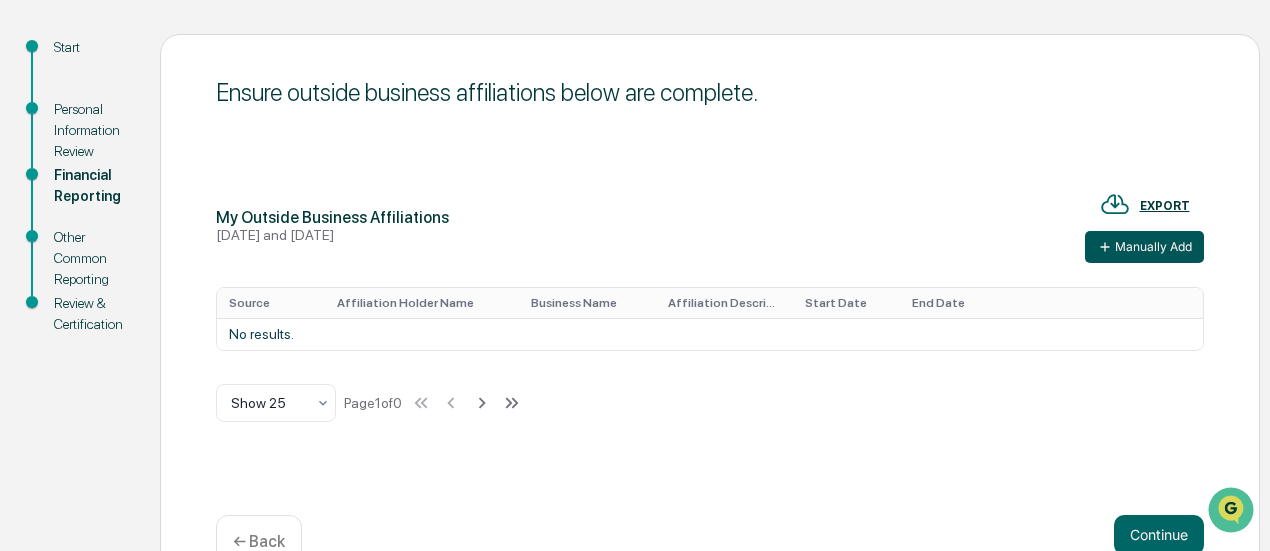 click on "Manually Add" at bounding box center (1144, 247) 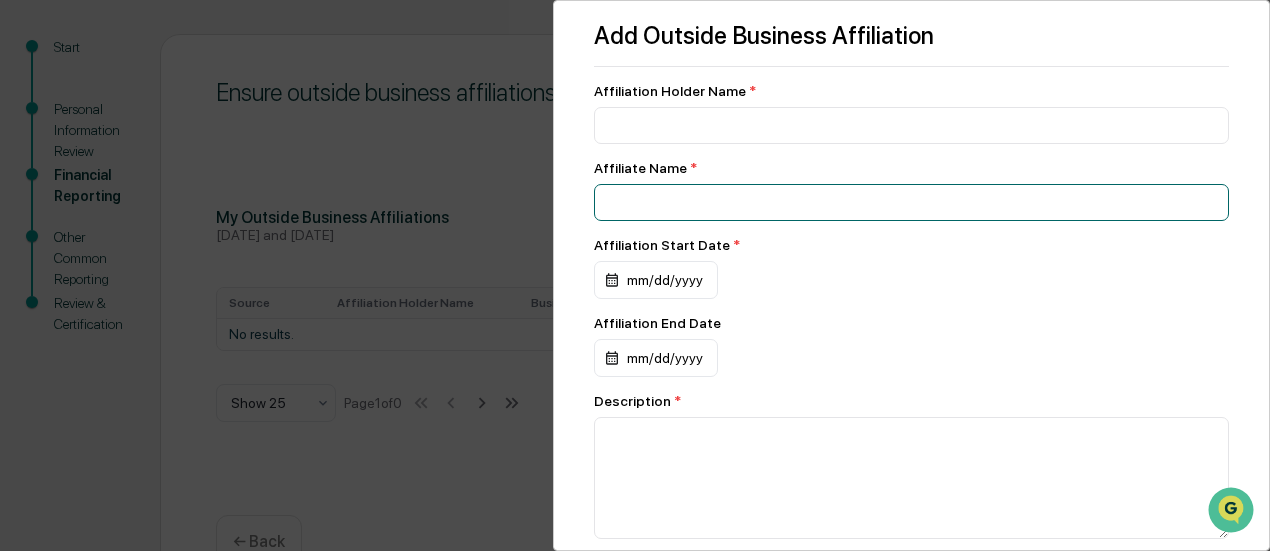 click at bounding box center (911, 125) 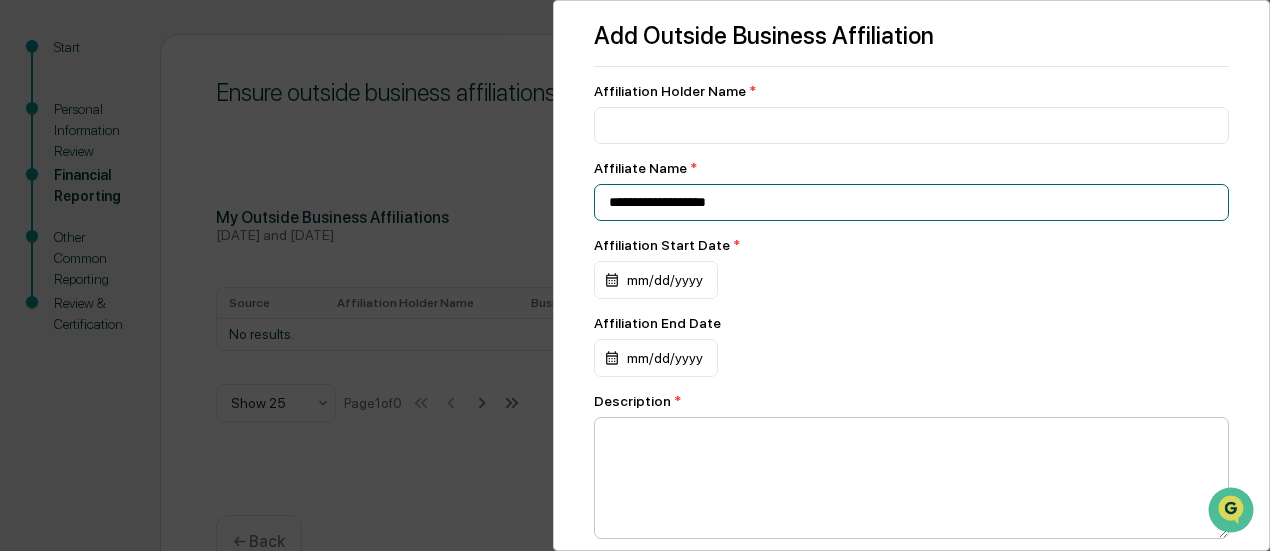 type on "**********" 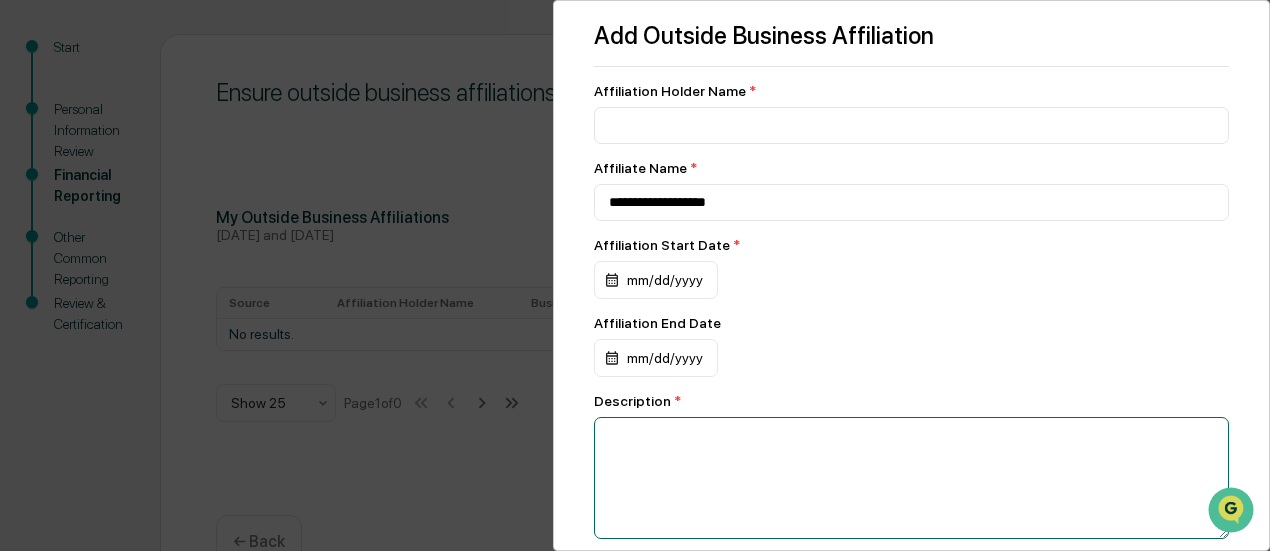 click at bounding box center (911, 478) 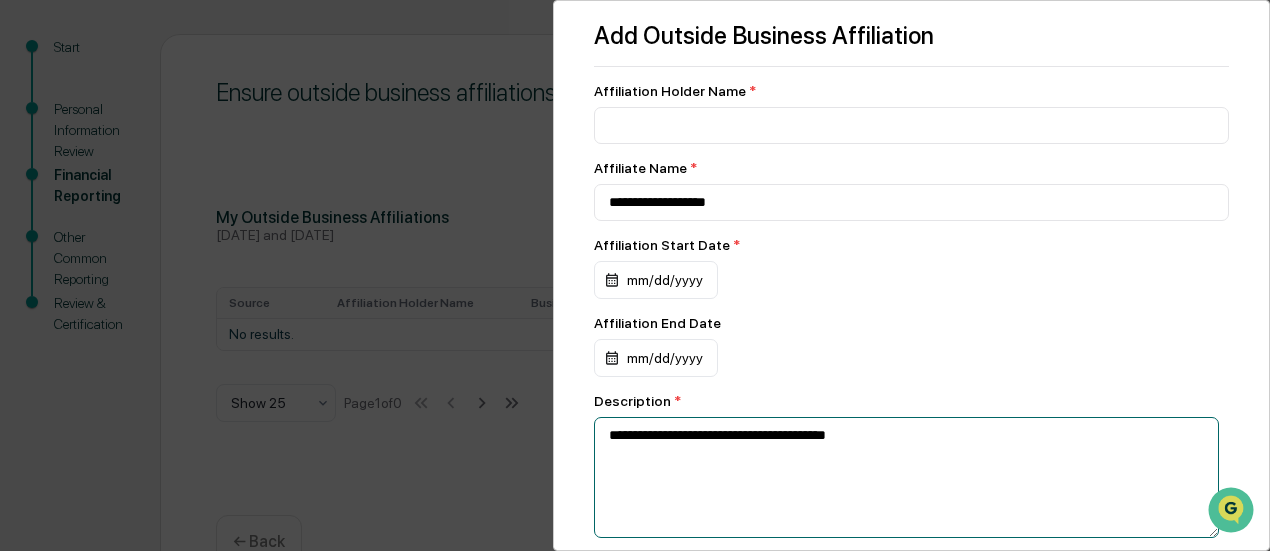 type on "**********" 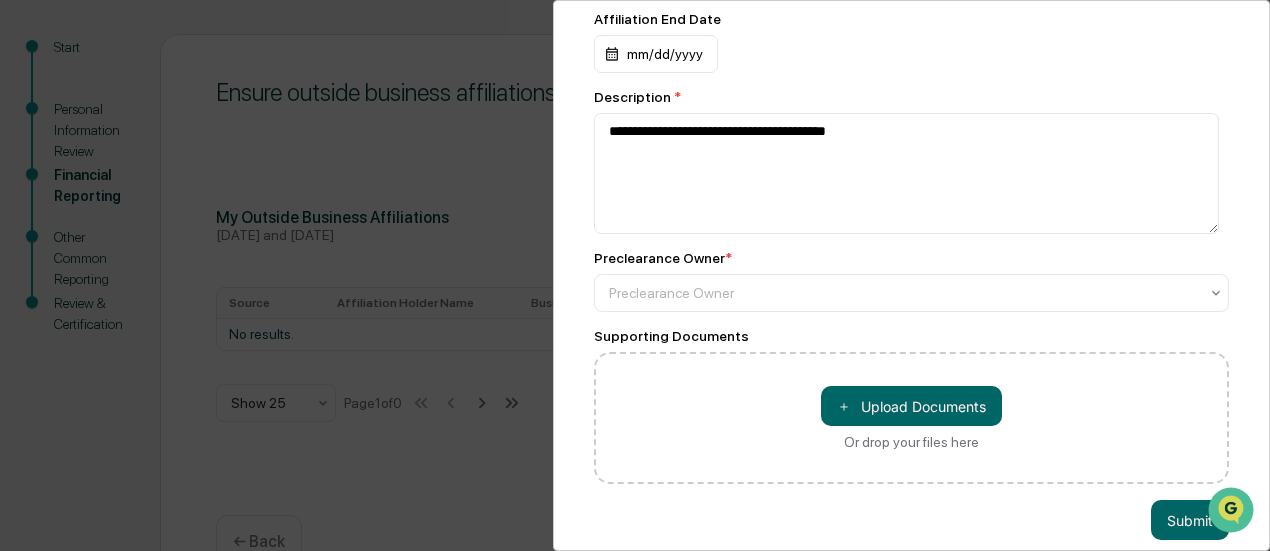 scroll, scrollTop: 338, scrollLeft: 0, axis: vertical 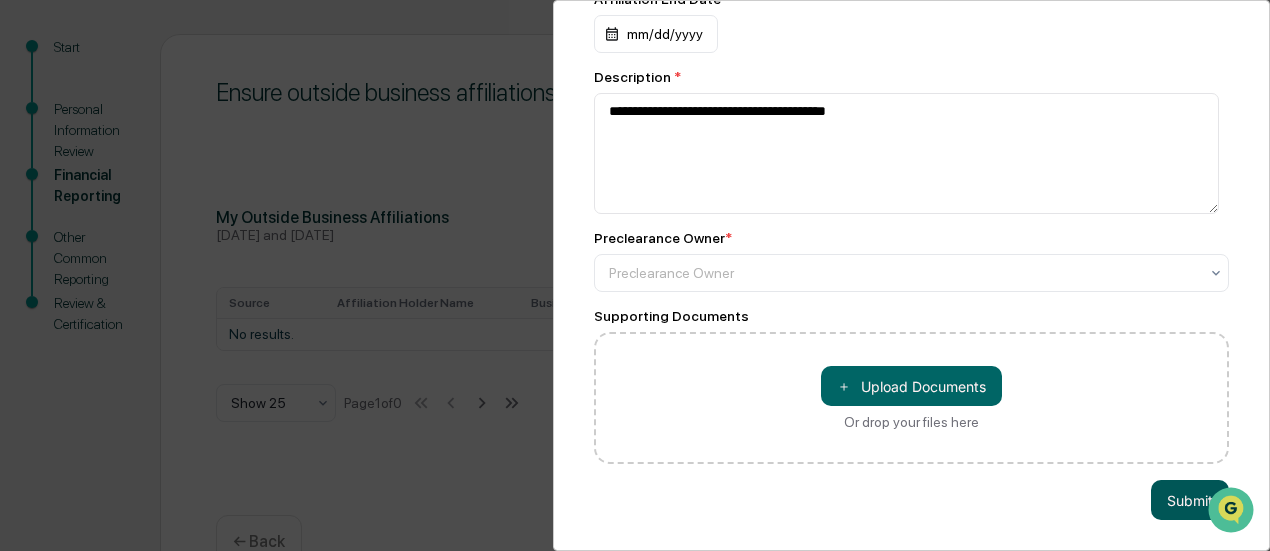 click on "Submit" at bounding box center (1190, 500) 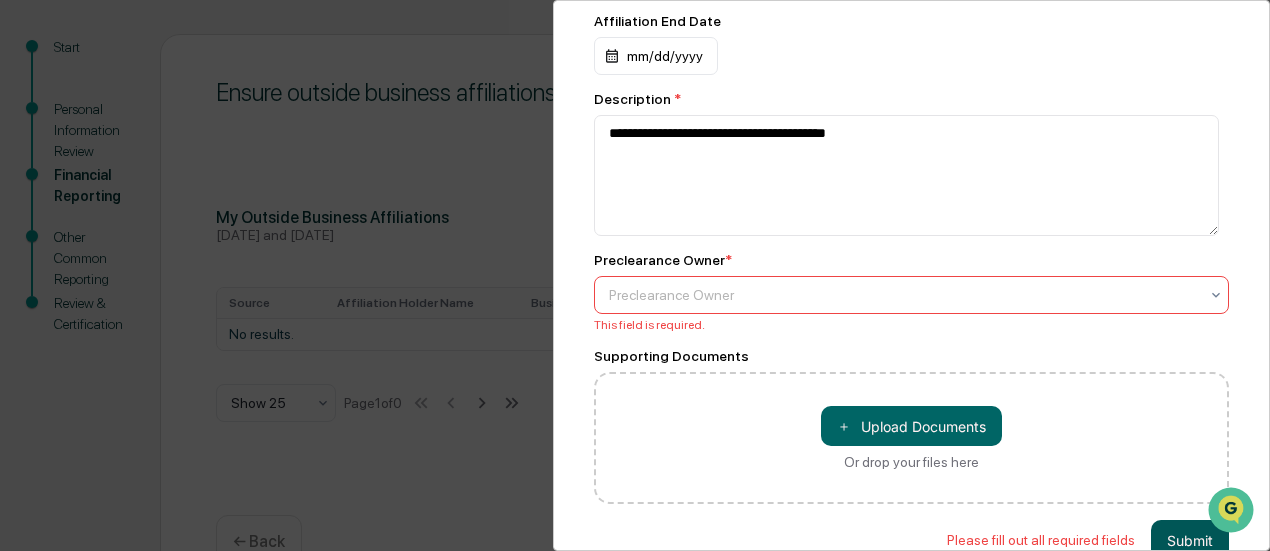 scroll, scrollTop: 374, scrollLeft: 0, axis: vertical 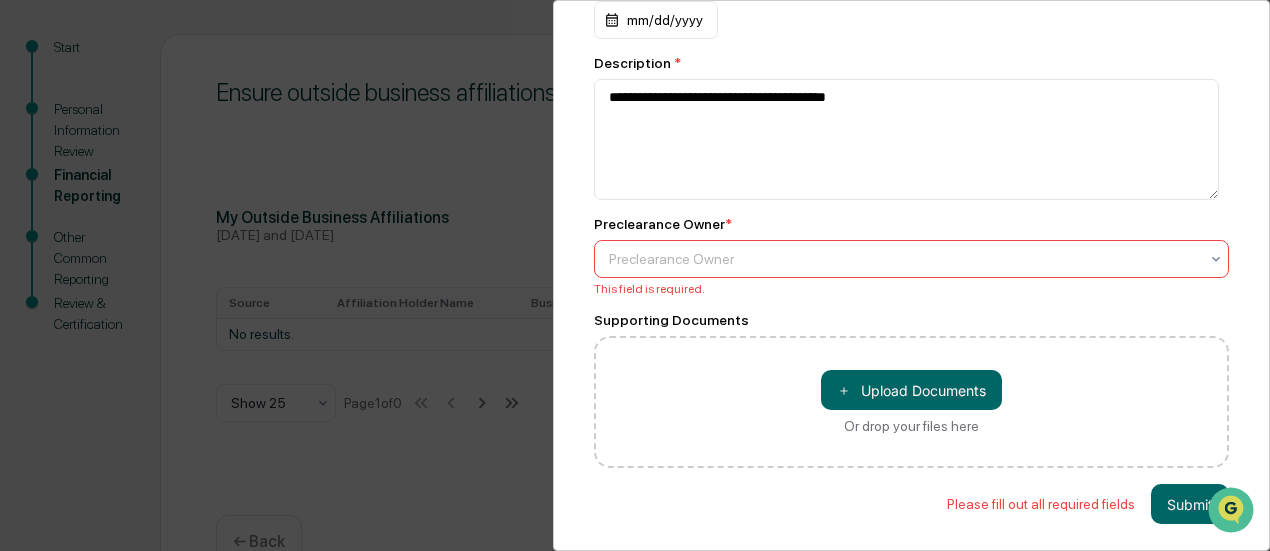 click at bounding box center (903, 259) 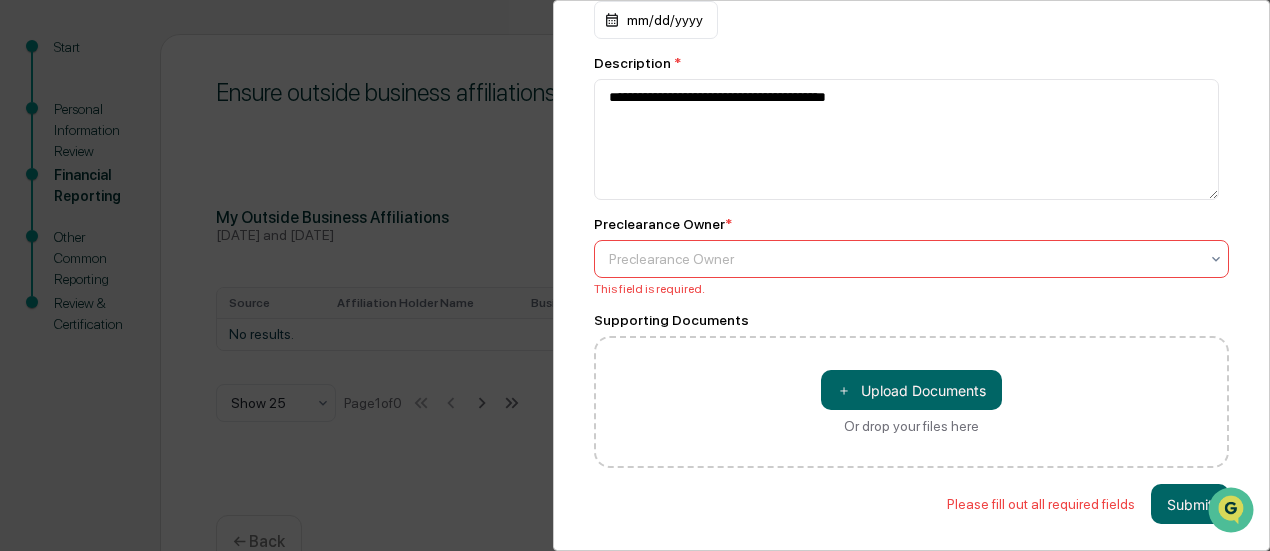 click at bounding box center (903, 259) 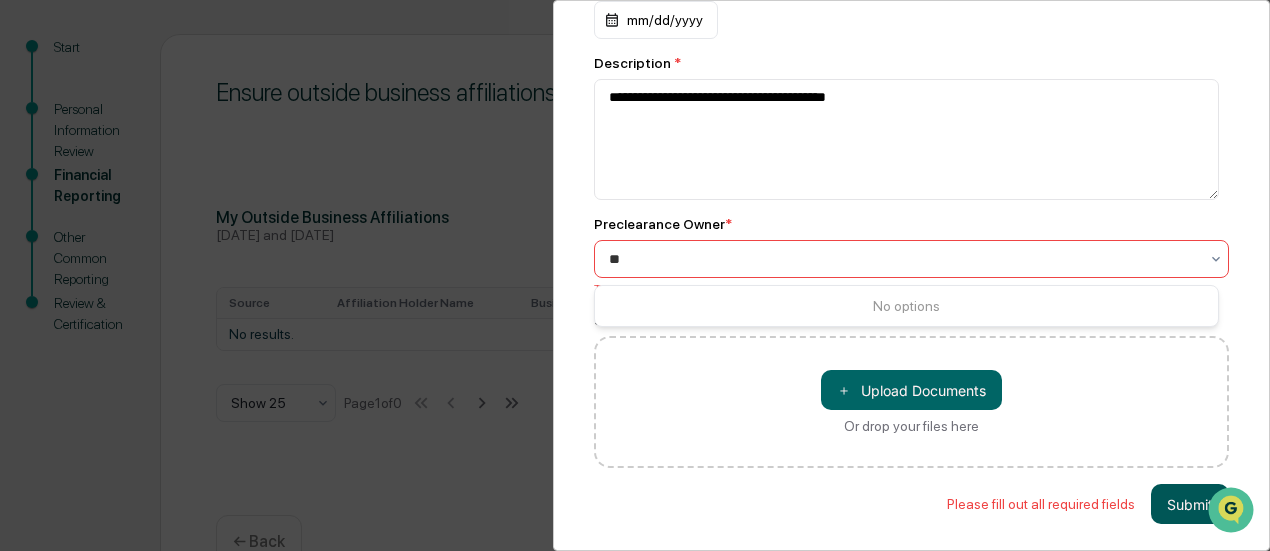 type on "**" 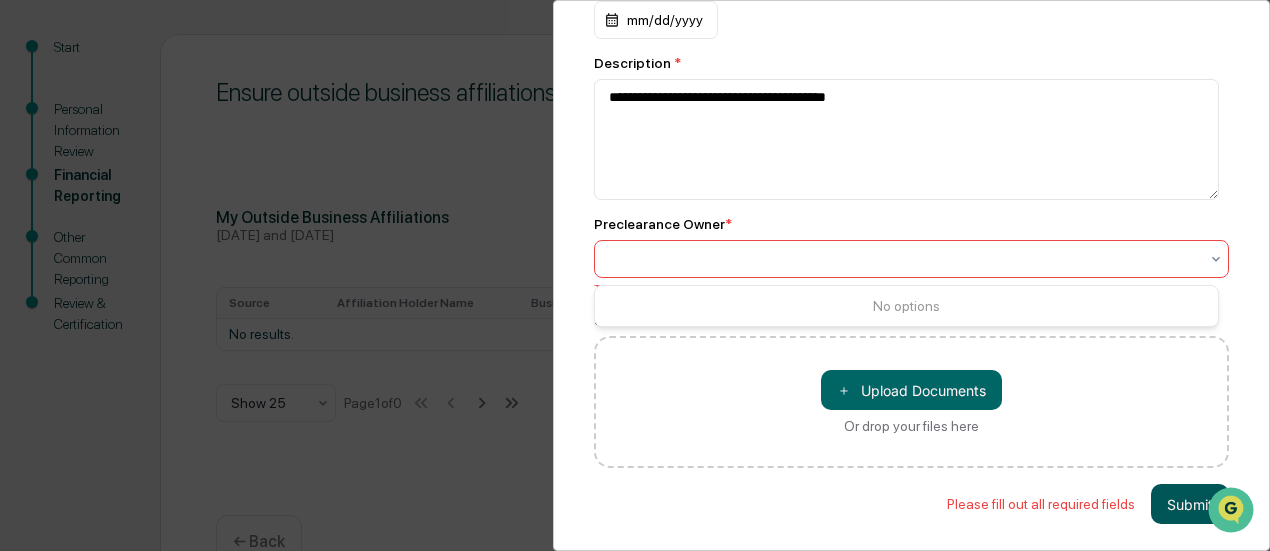 click on "Submit" at bounding box center (1190, 504) 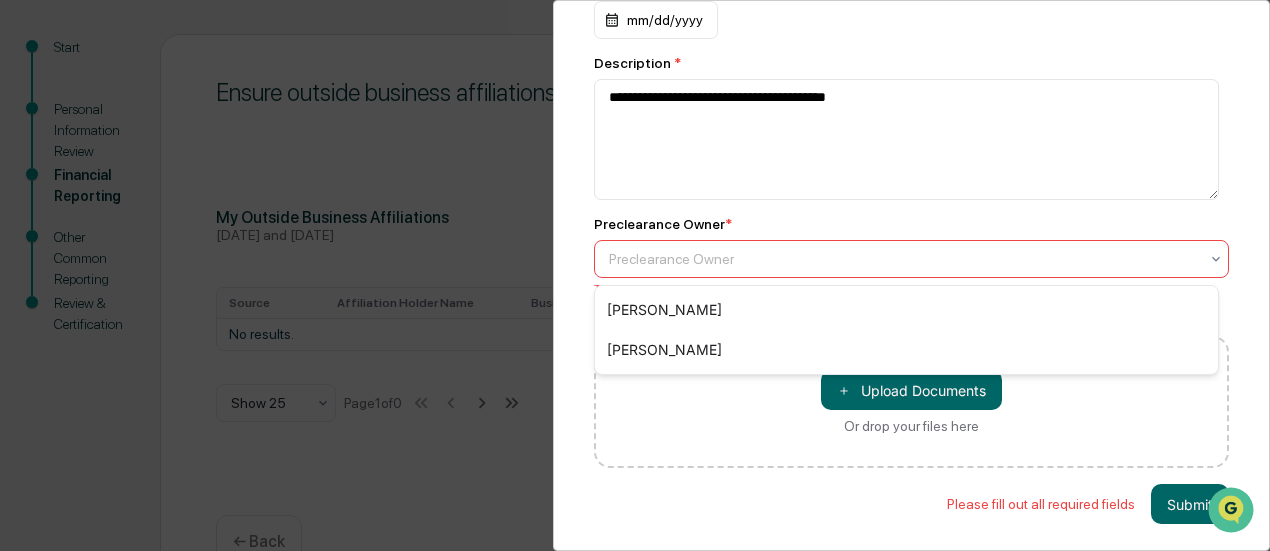 click at bounding box center (903, 259) 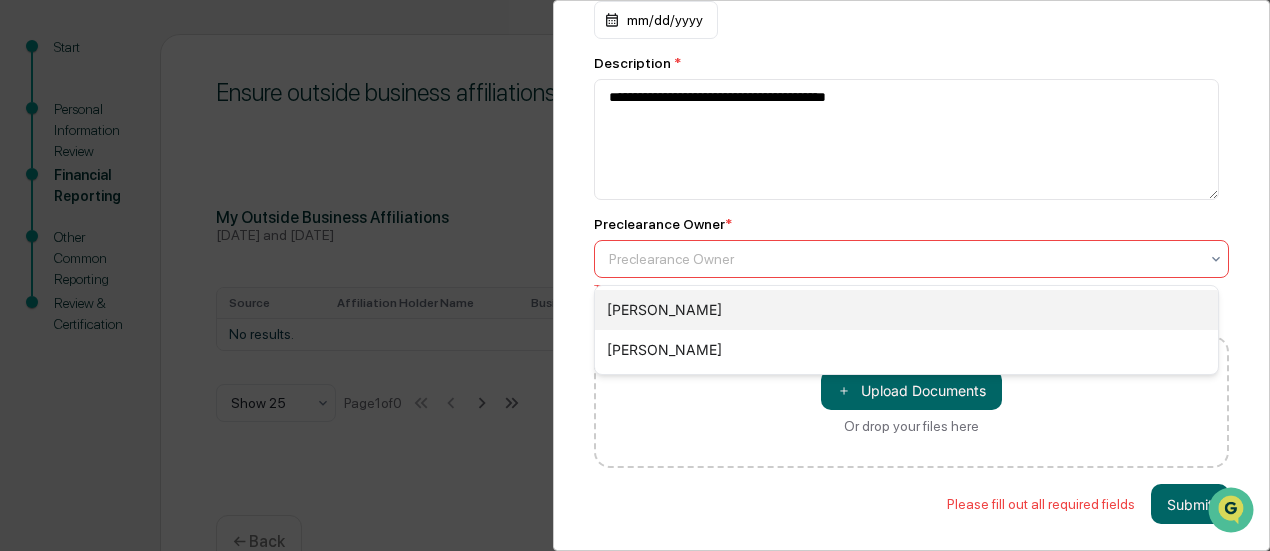 click on "[PERSON_NAME]" at bounding box center [906, 310] 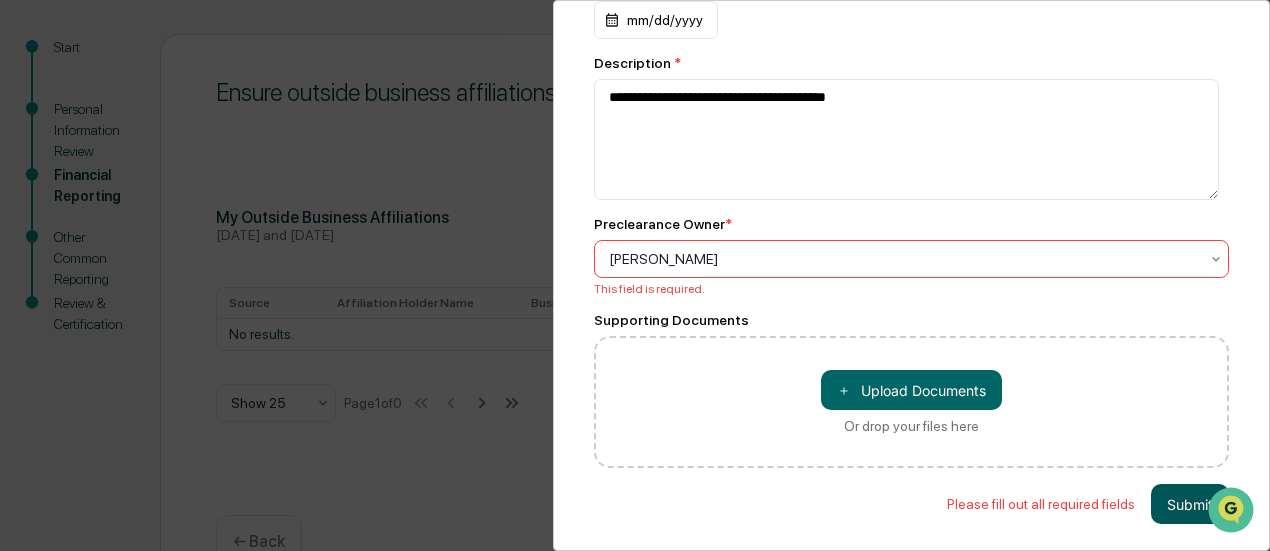 click on "Submit" at bounding box center (1190, 504) 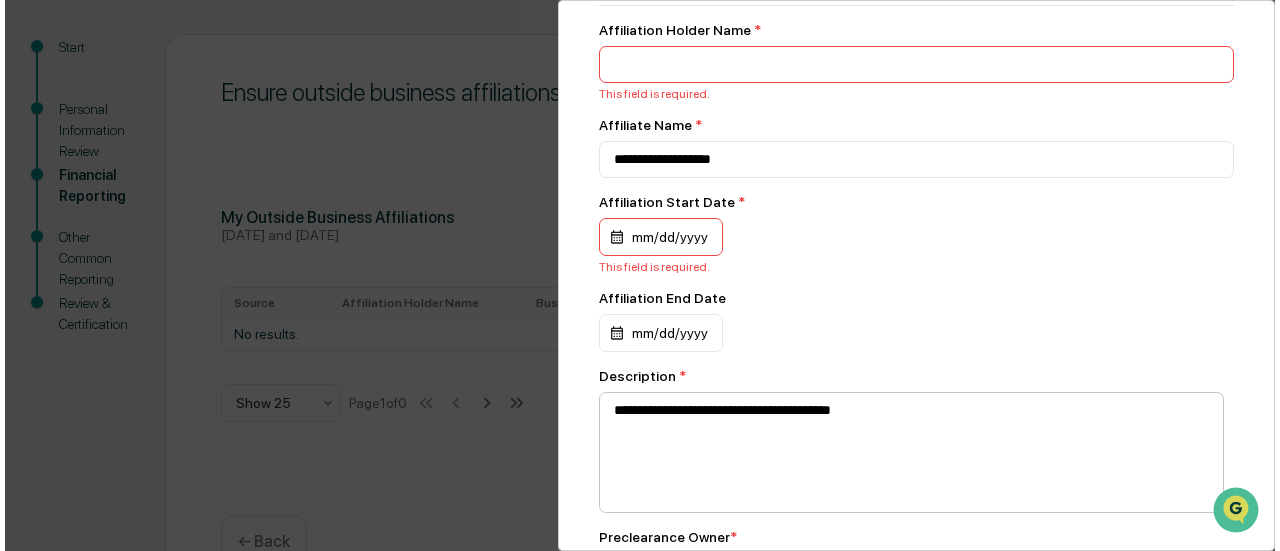 scroll, scrollTop: 38, scrollLeft: 0, axis: vertical 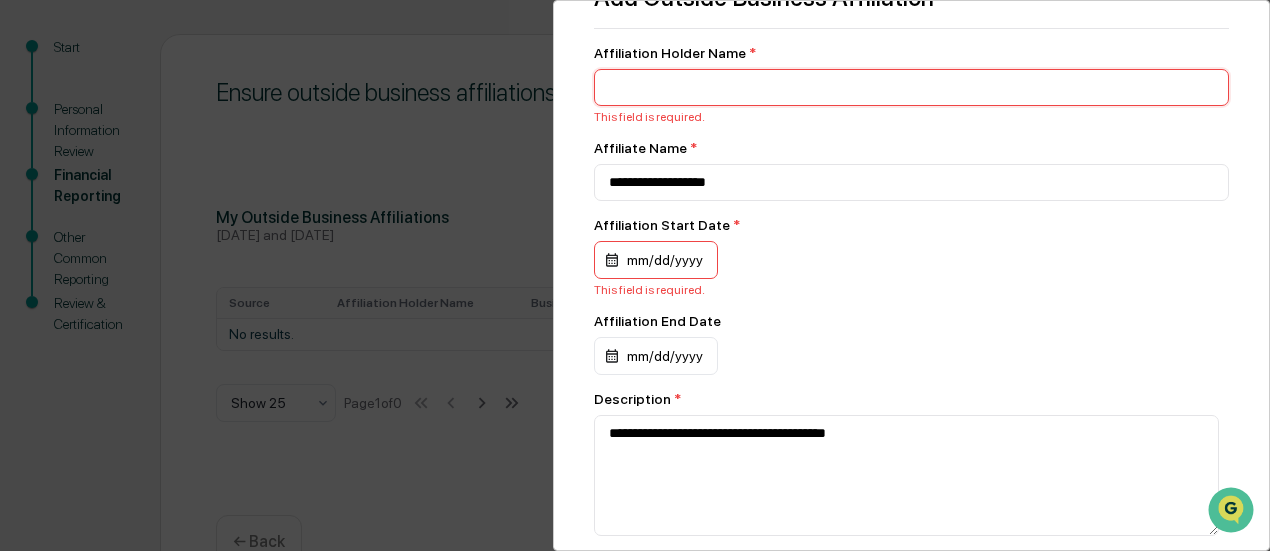click at bounding box center (911, 87) 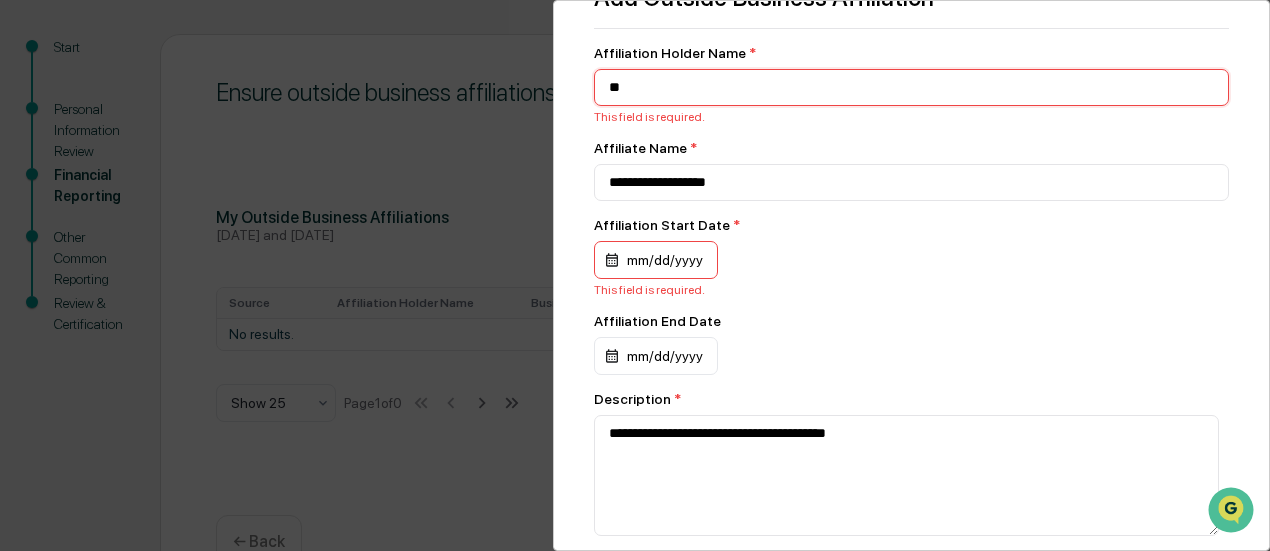 type on "**" 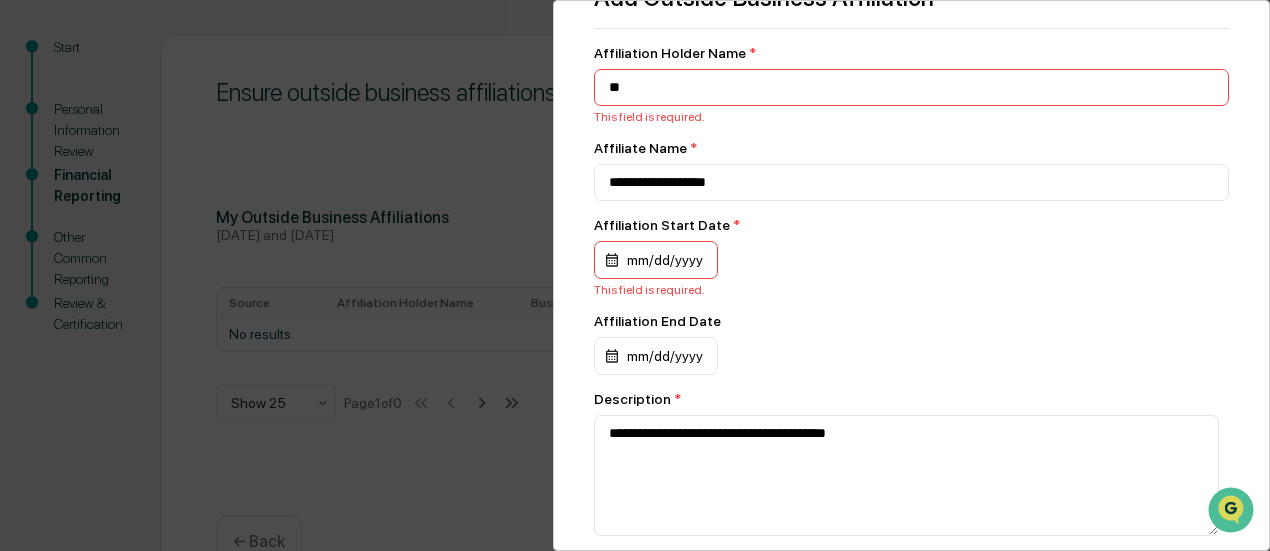 click on "mm/dd/yyyy" at bounding box center (656, 260) 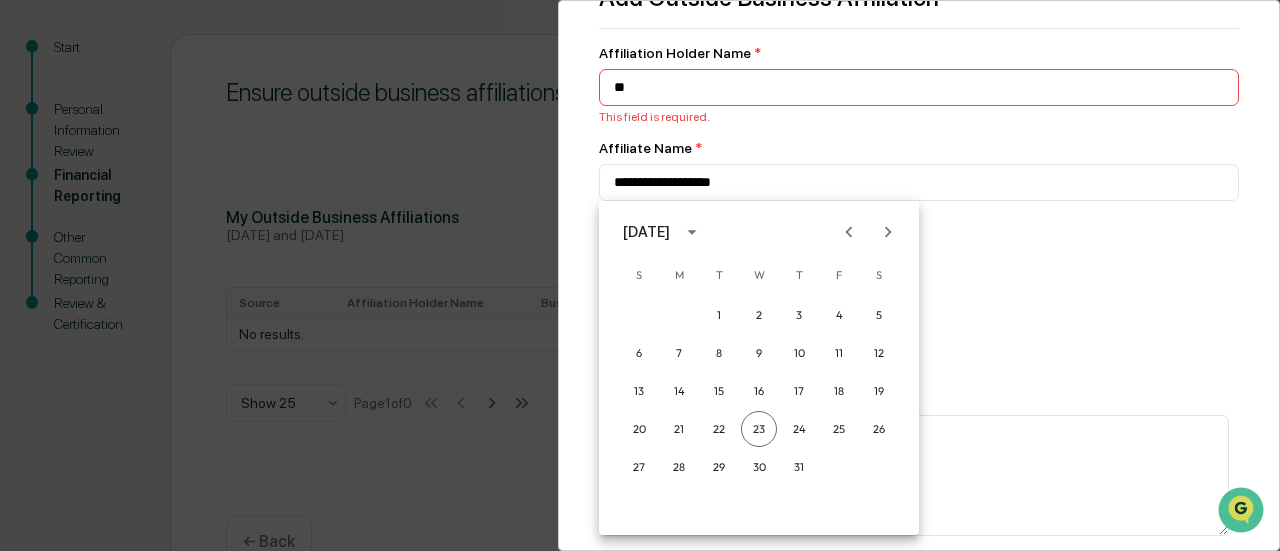 click at bounding box center (640, 275) 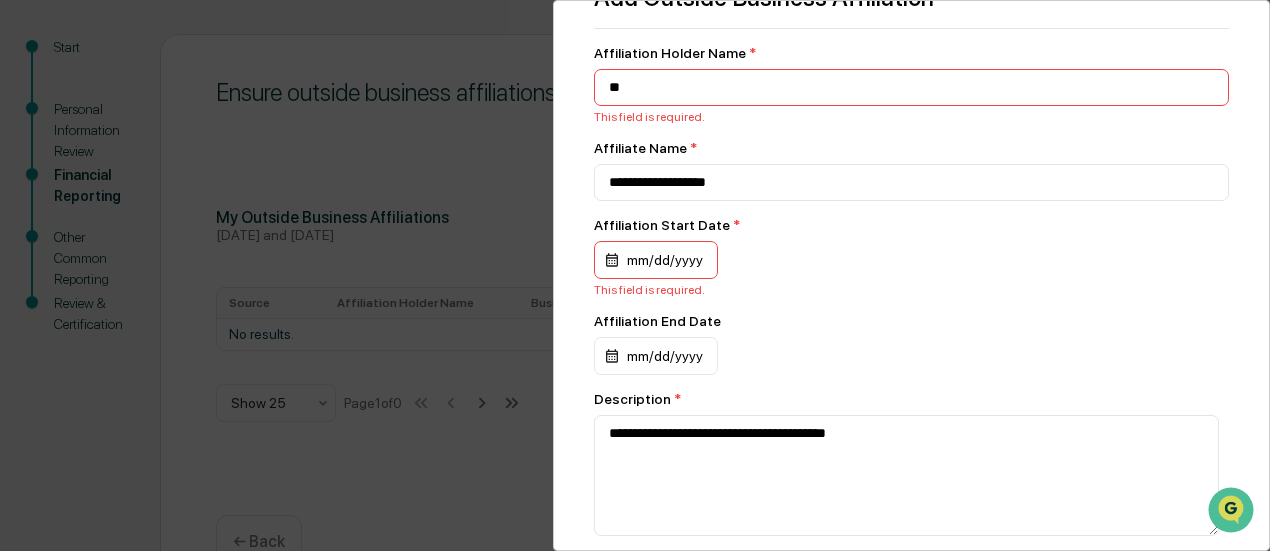 click on "mm/dd/yyyy" at bounding box center [656, 260] 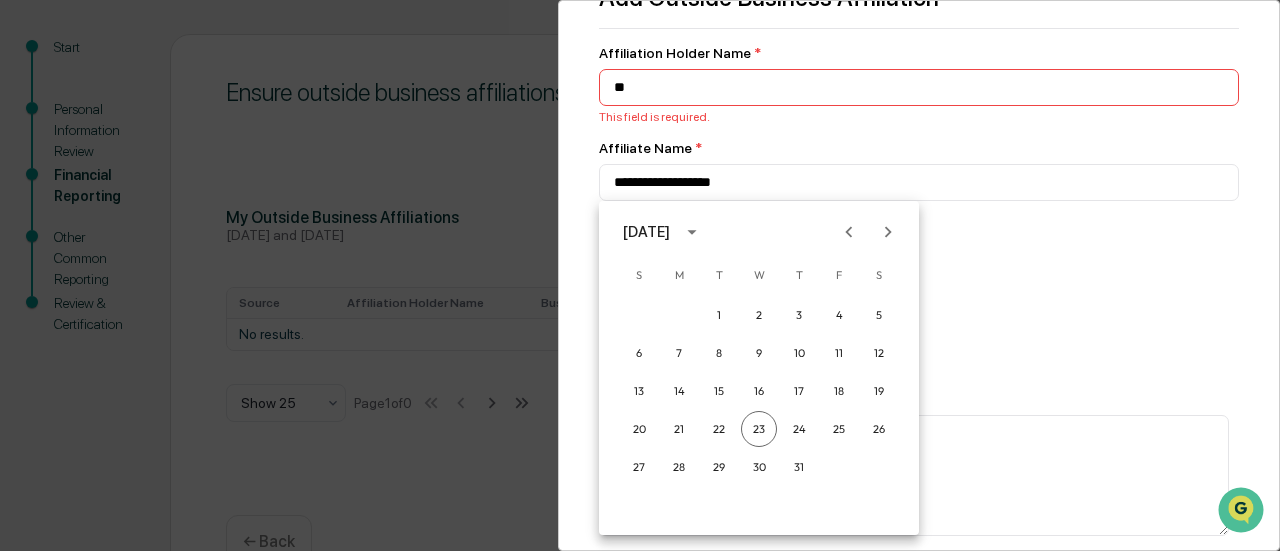 click at bounding box center (640, 275) 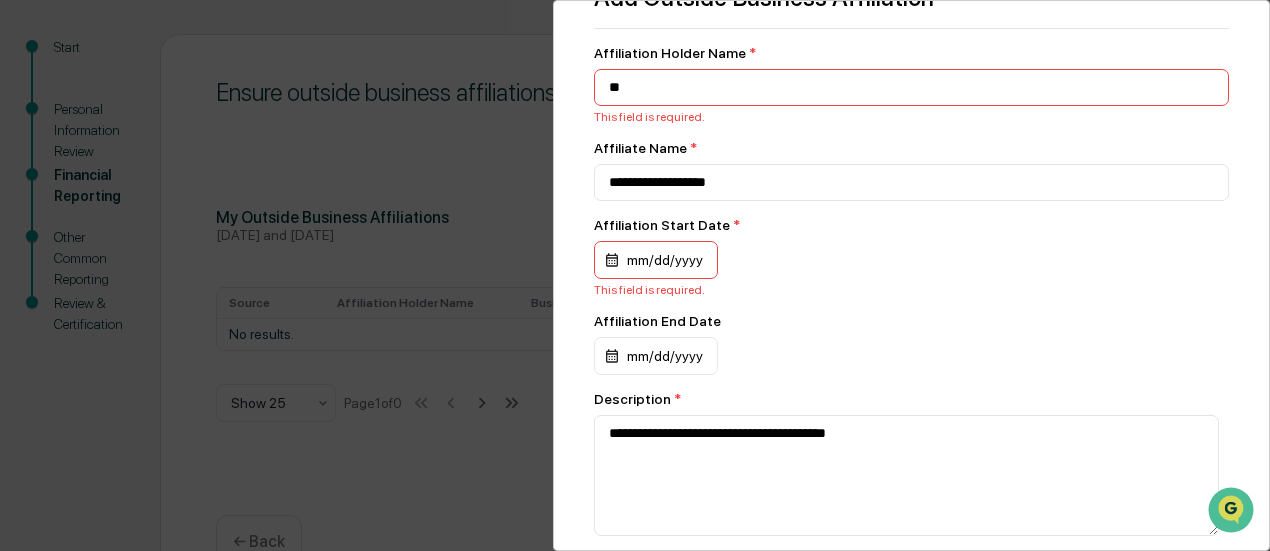 click on "mm/dd/yyyy" at bounding box center (656, 260) 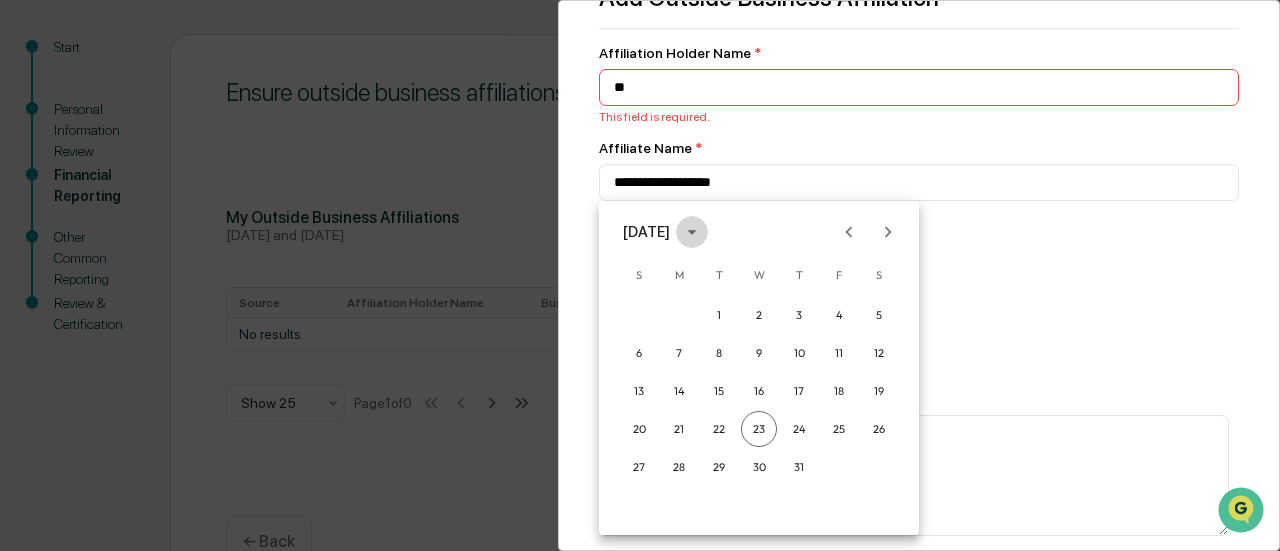 click 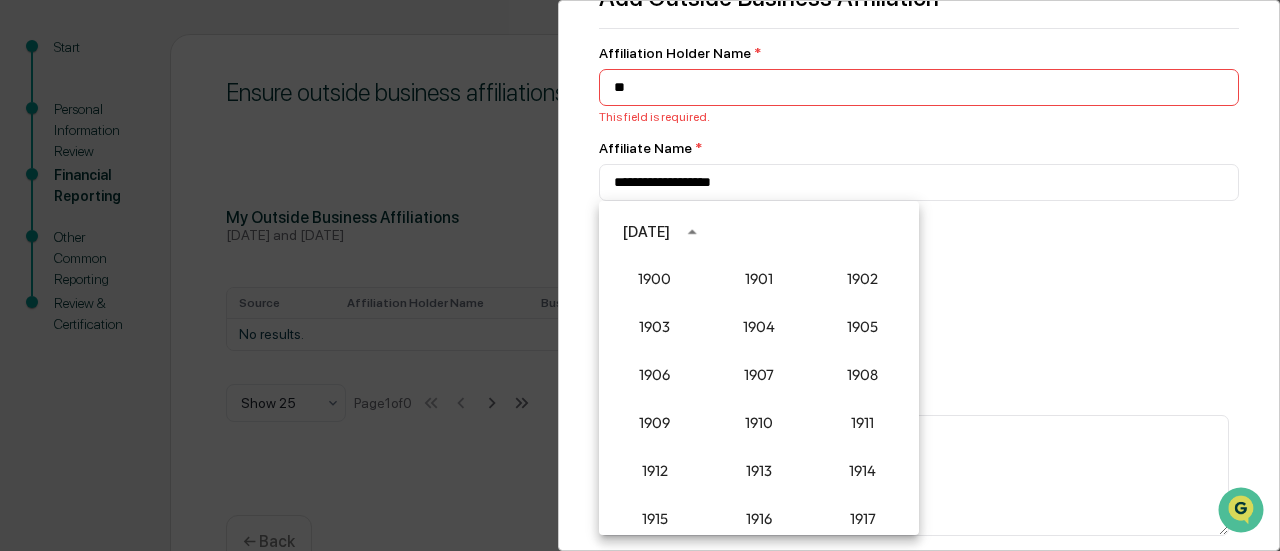 scroll, scrollTop: 1852, scrollLeft: 0, axis: vertical 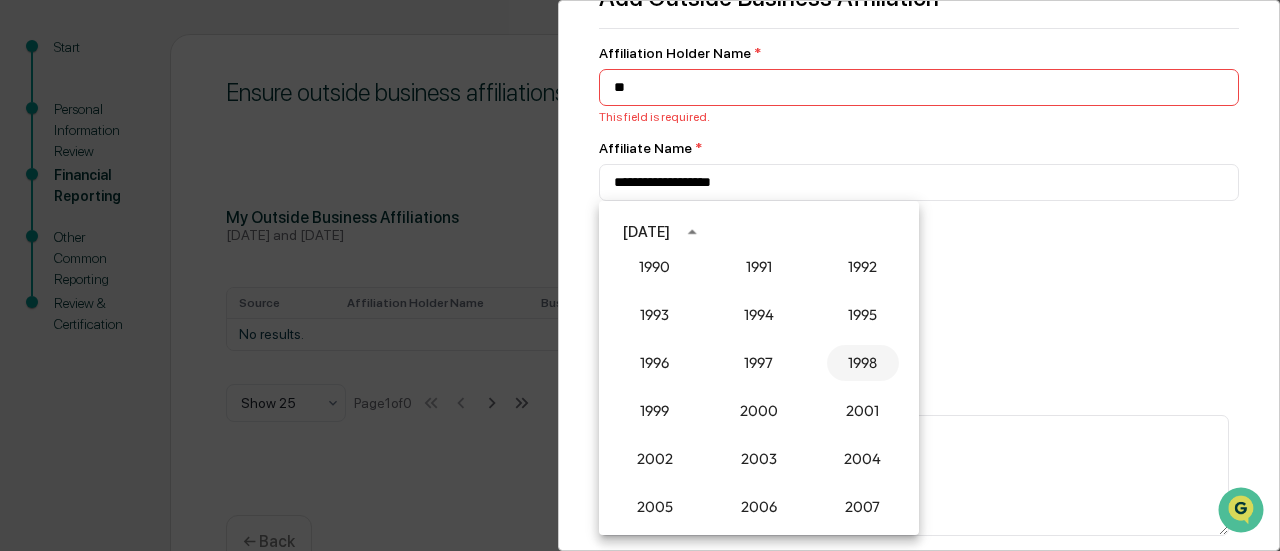 click on "1998" at bounding box center [863, 363] 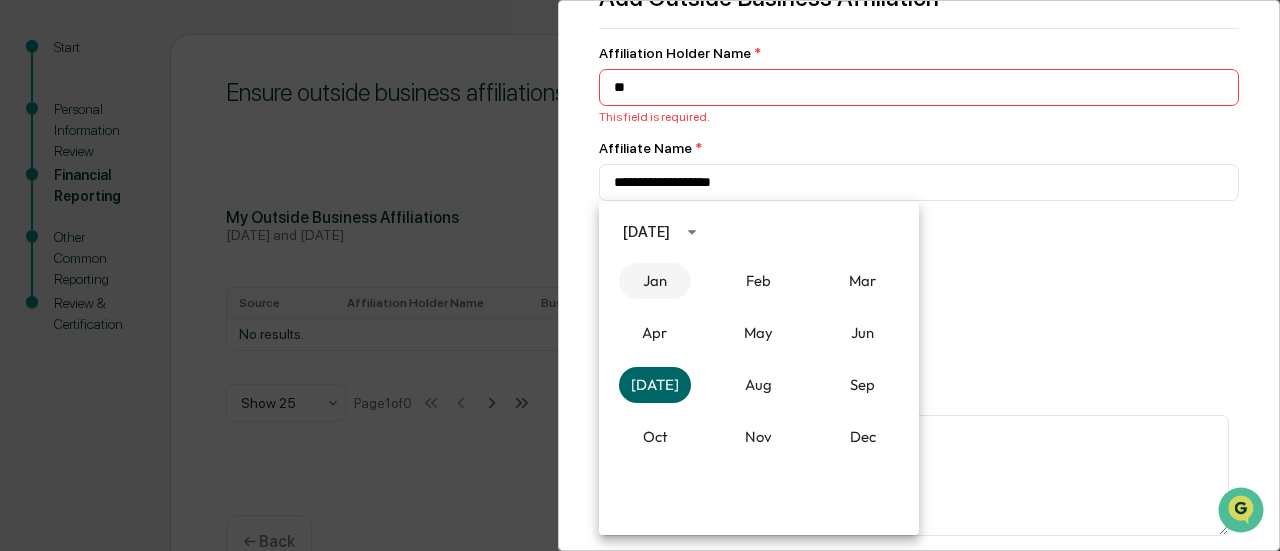click on "Jan" at bounding box center [655, 281] 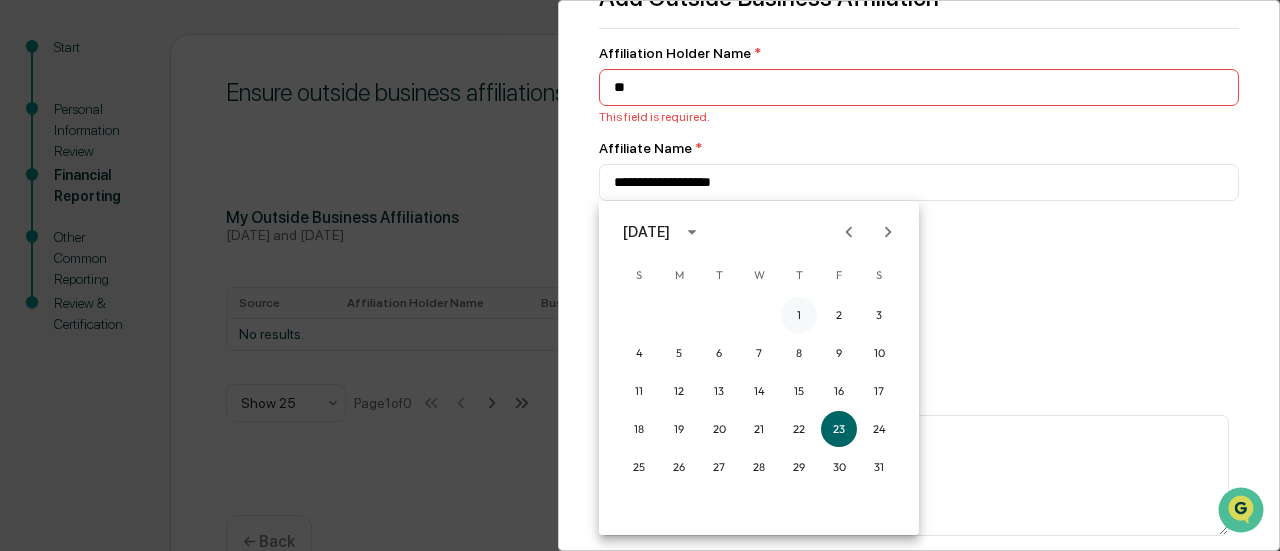 click on "1" at bounding box center (799, 315) 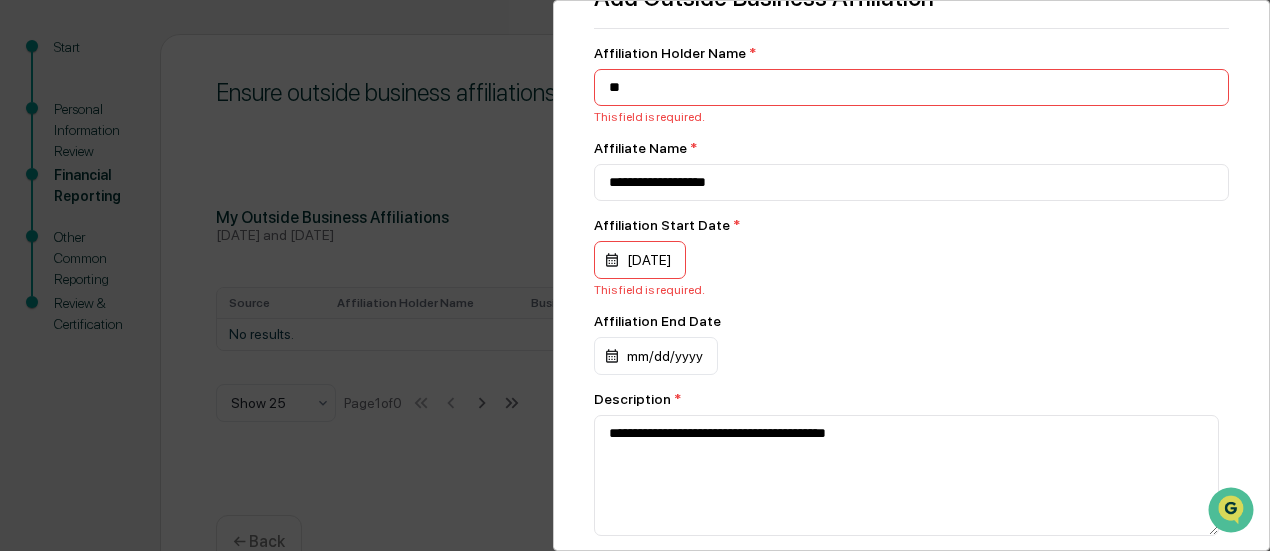 click on "mm/dd/yyyy" at bounding box center (911, 260) 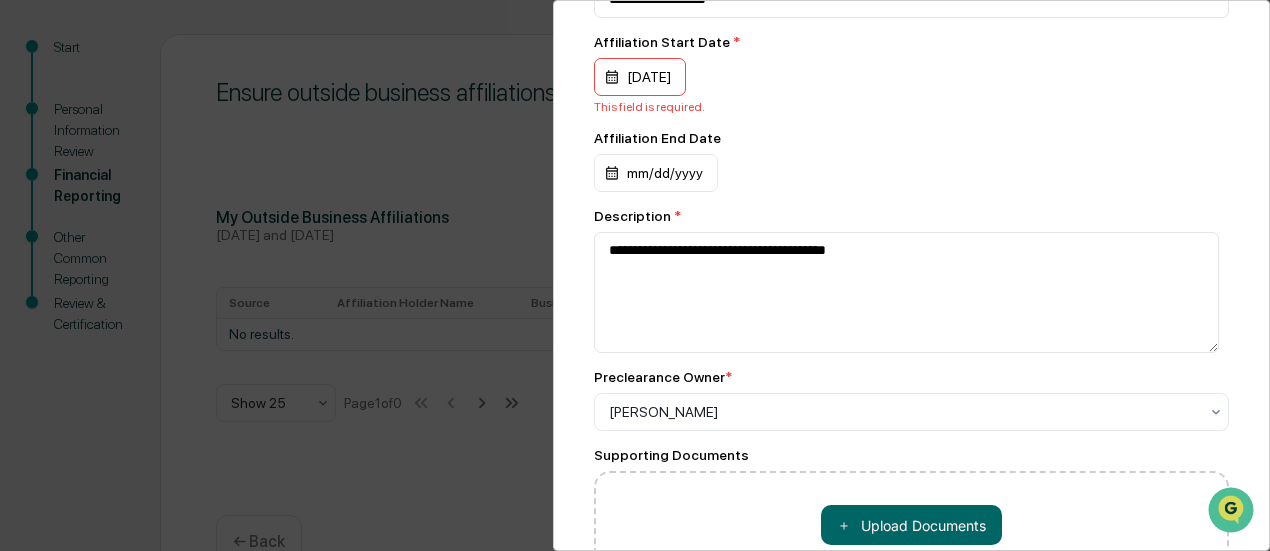 scroll, scrollTop: 322, scrollLeft: 0, axis: vertical 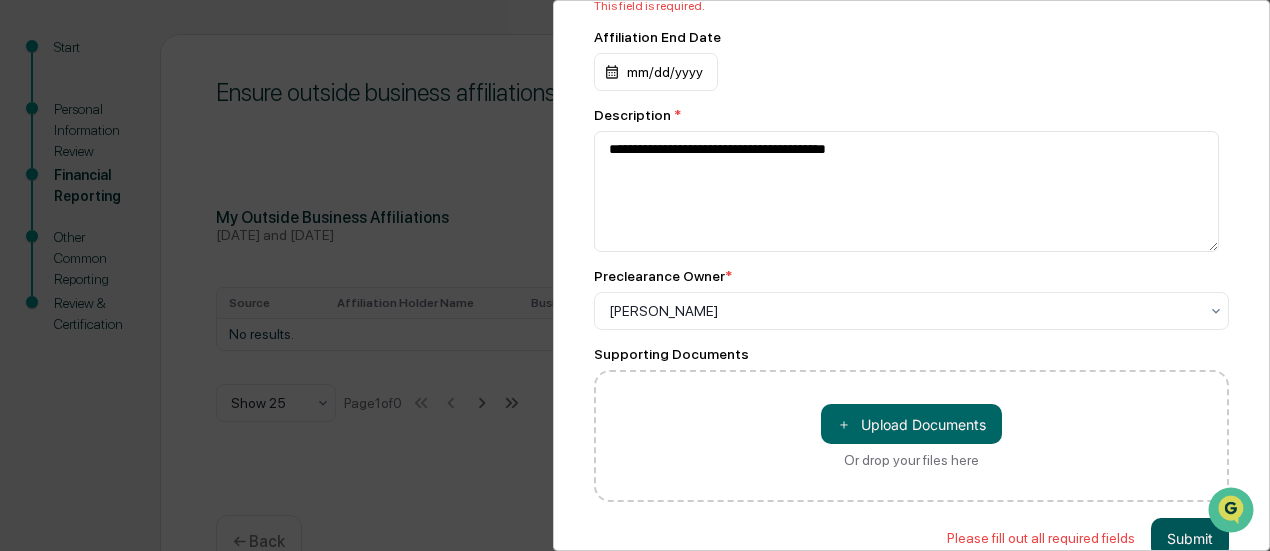 click on "Submit" at bounding box center [1190, 538] 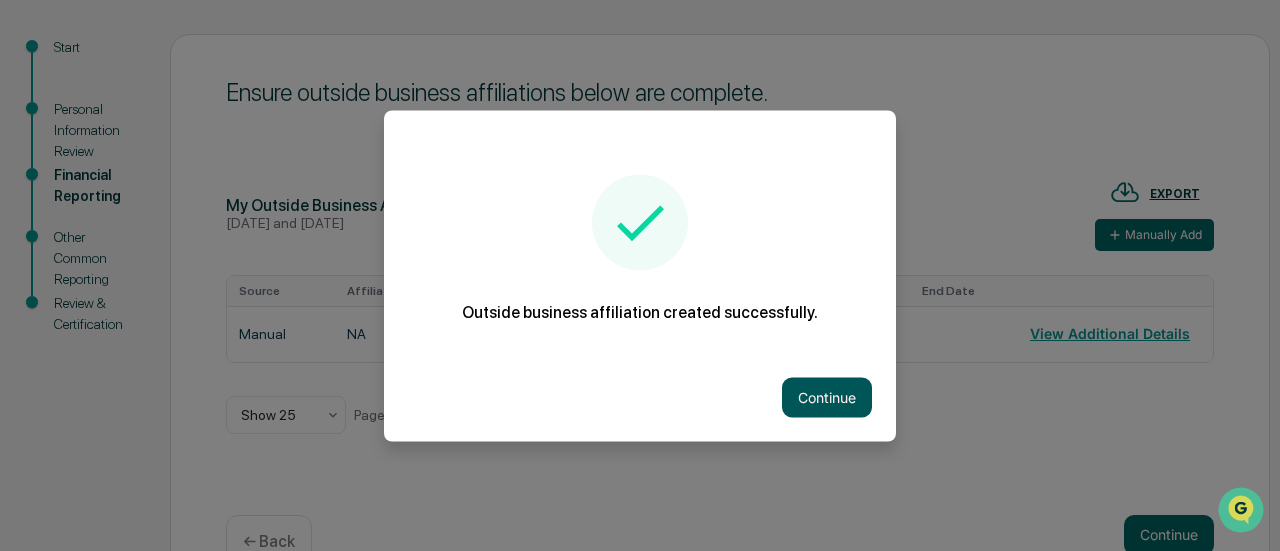 click on "Continue" at bounding box center (827, 397) 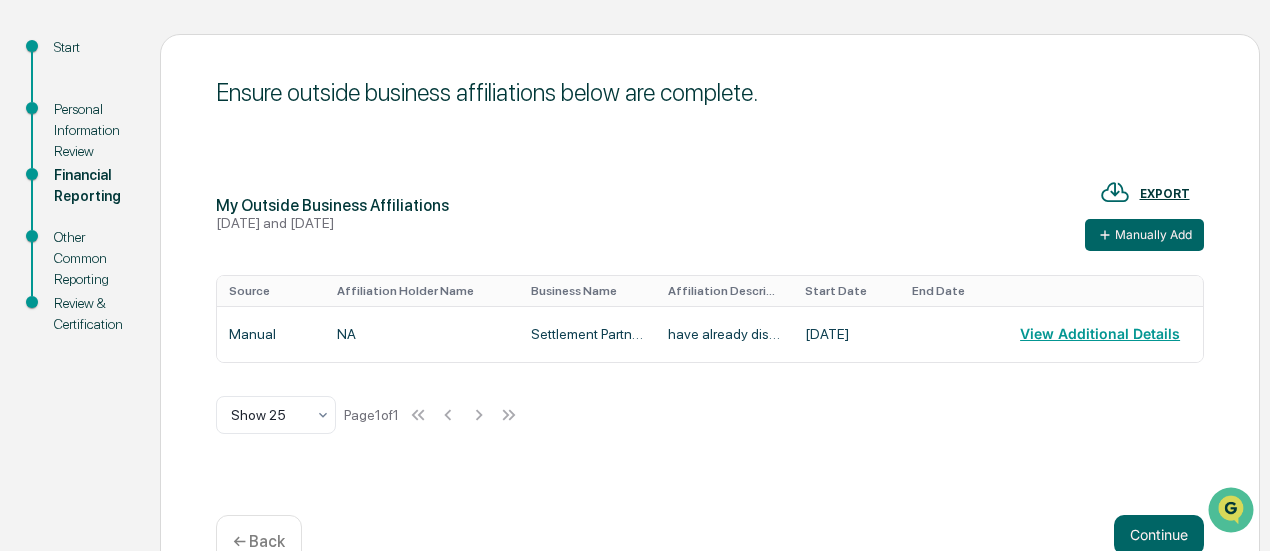 scroll, scrollTop: 254, scrollLeft: 0, axis: vertical 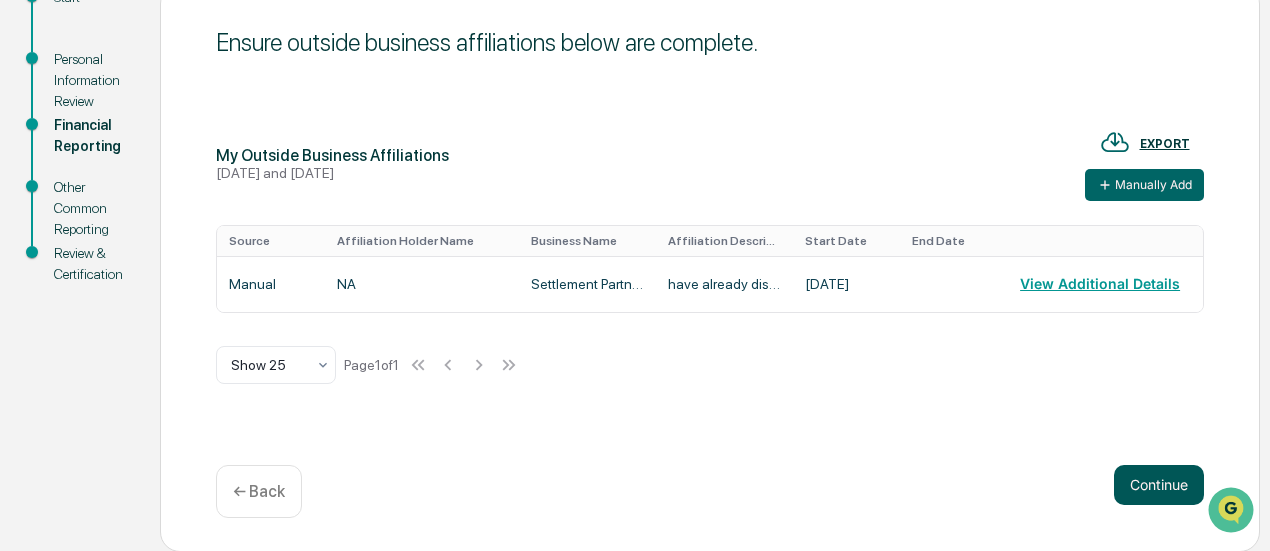 click on "Continue" at bounding box center [1159, 485] 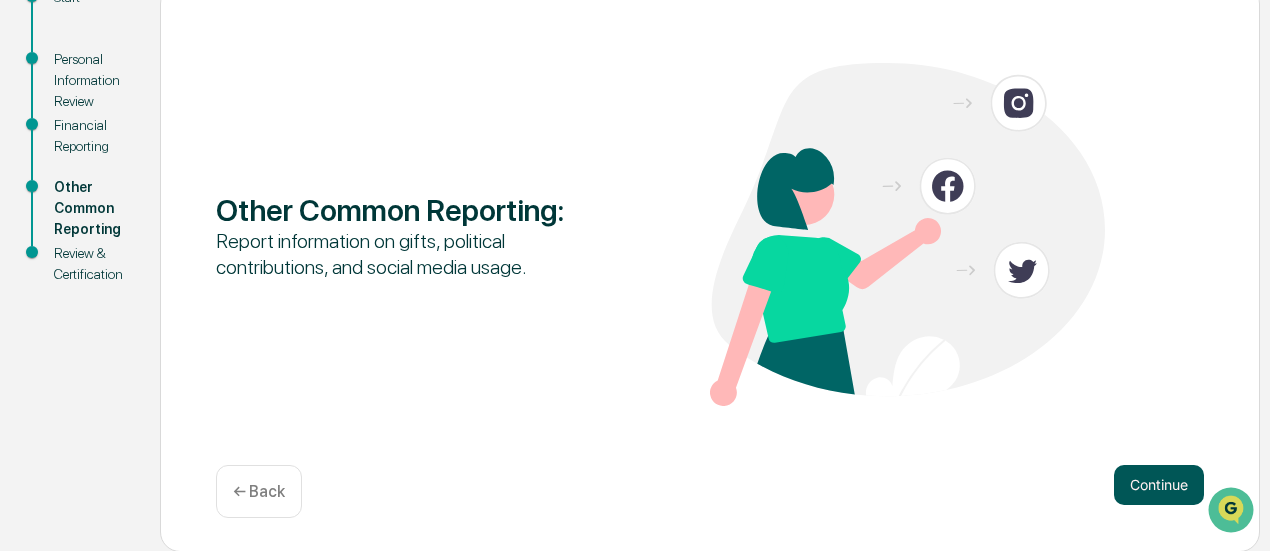 click on "Continue" at bounding box center [1159, 485] 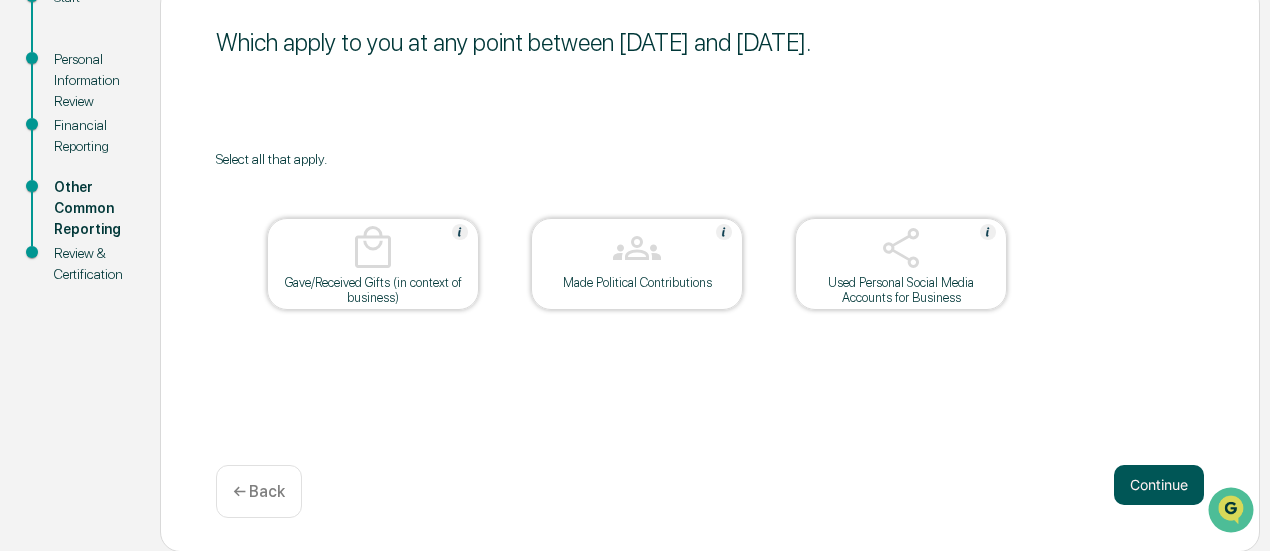 click on "Continue" at bounding box center [1159, 485] 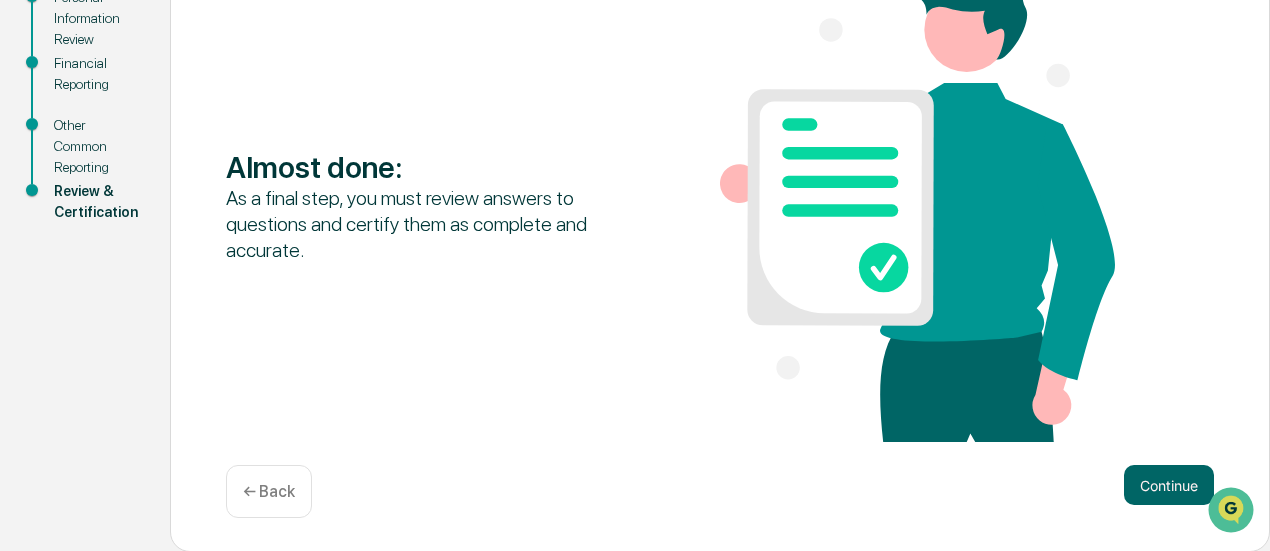 scroll, scrollTop: 318, scrollLeft: 0, axis: vertical 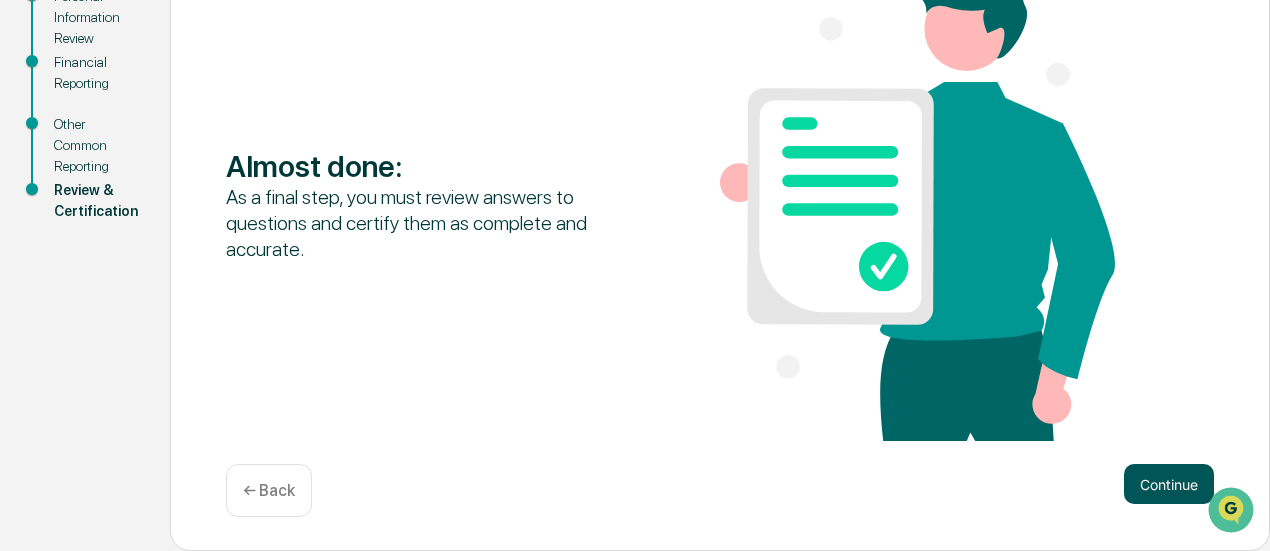 click on "Continue" at bounding box center (1169, 484) 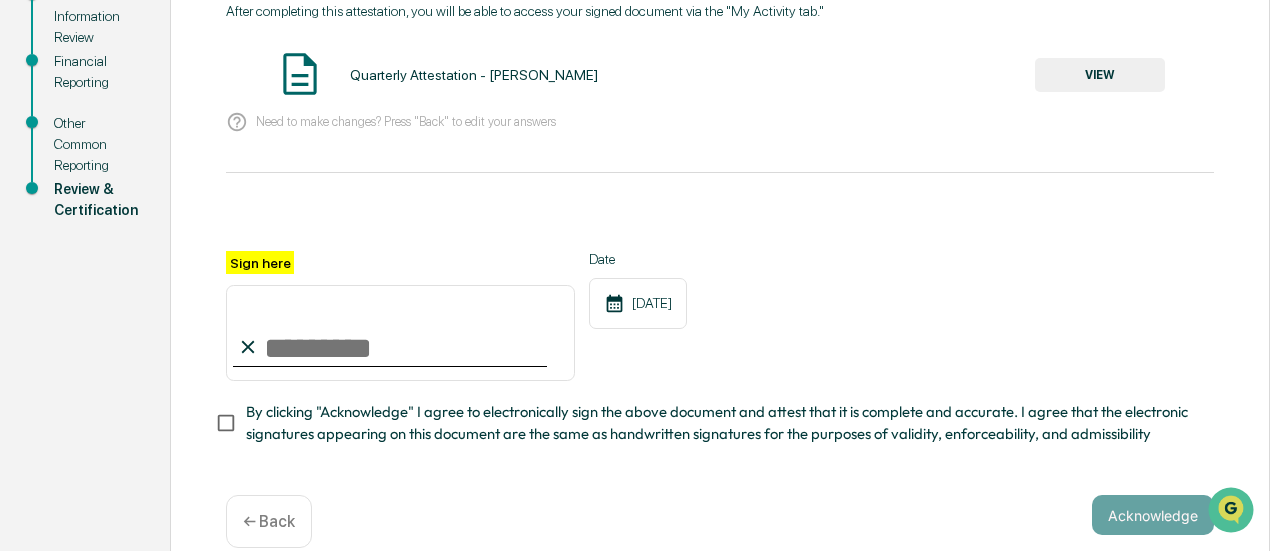 click on "Sign here" at bounding box center [400, 333] 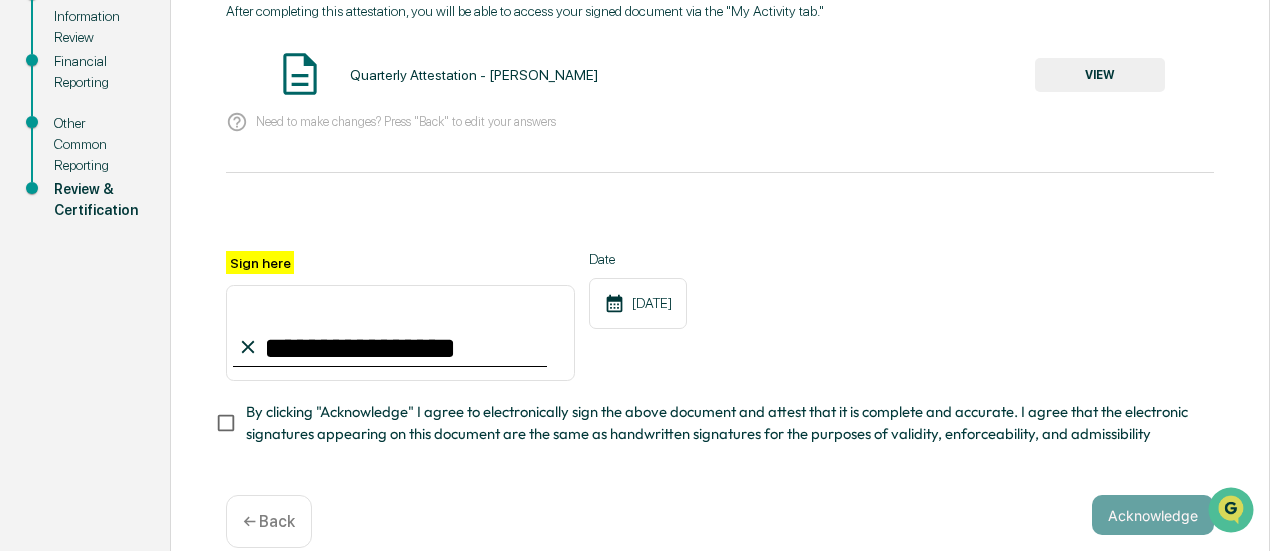type on "**********" 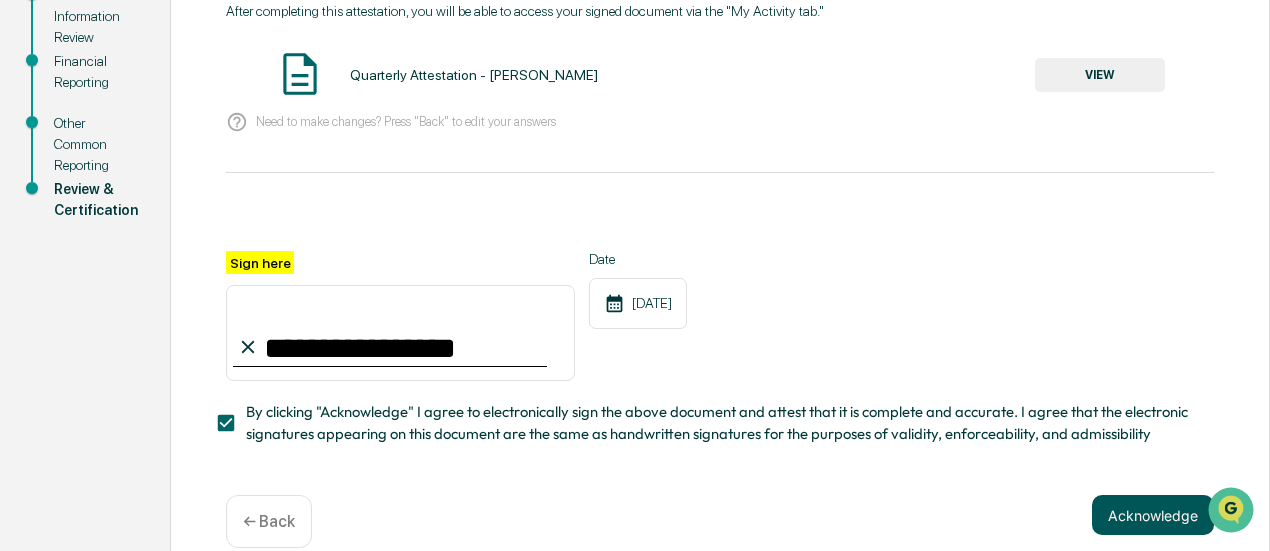 click on "Acknowledge" at bounding box center [1153, 515] 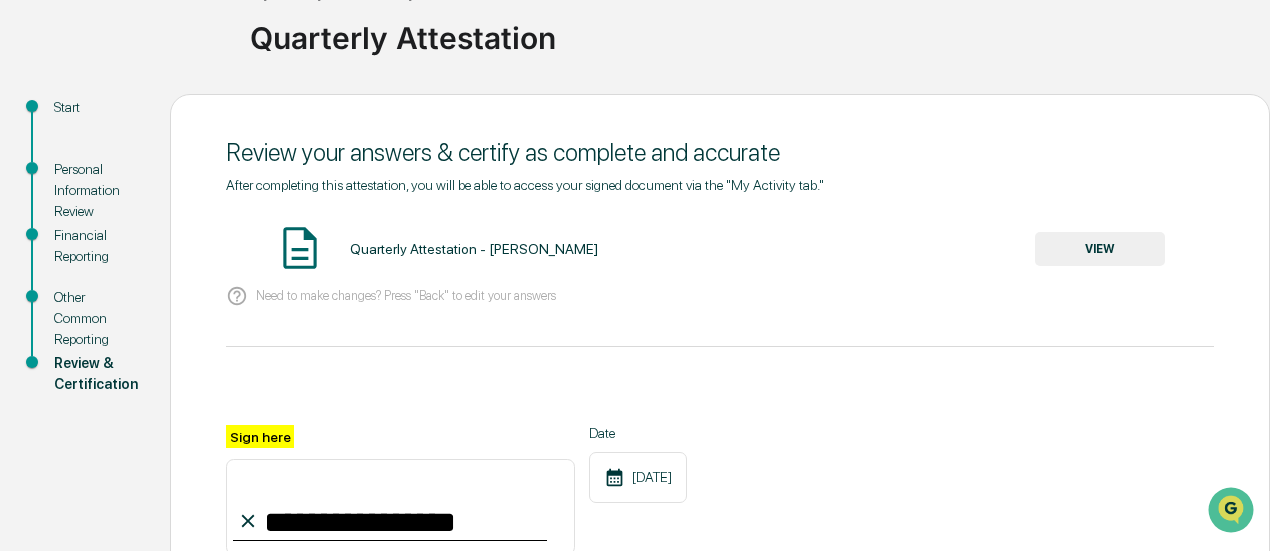 scroll, scrollTop: 130, scrollLeft: 0, axis: vertical 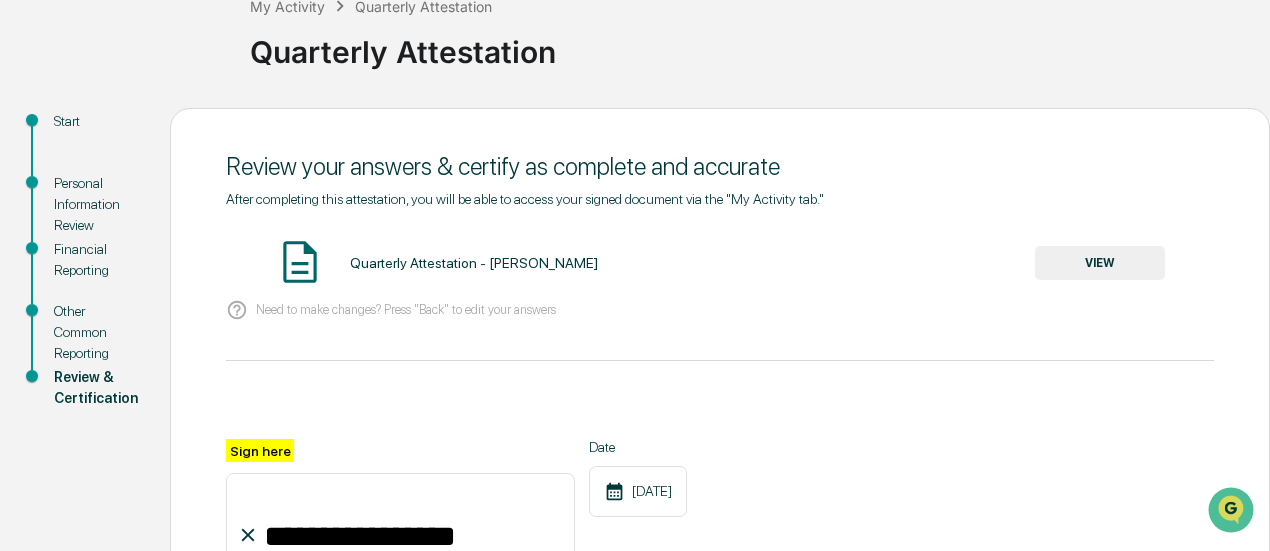 click on "VIEW" at bounding box center (1100, 263) 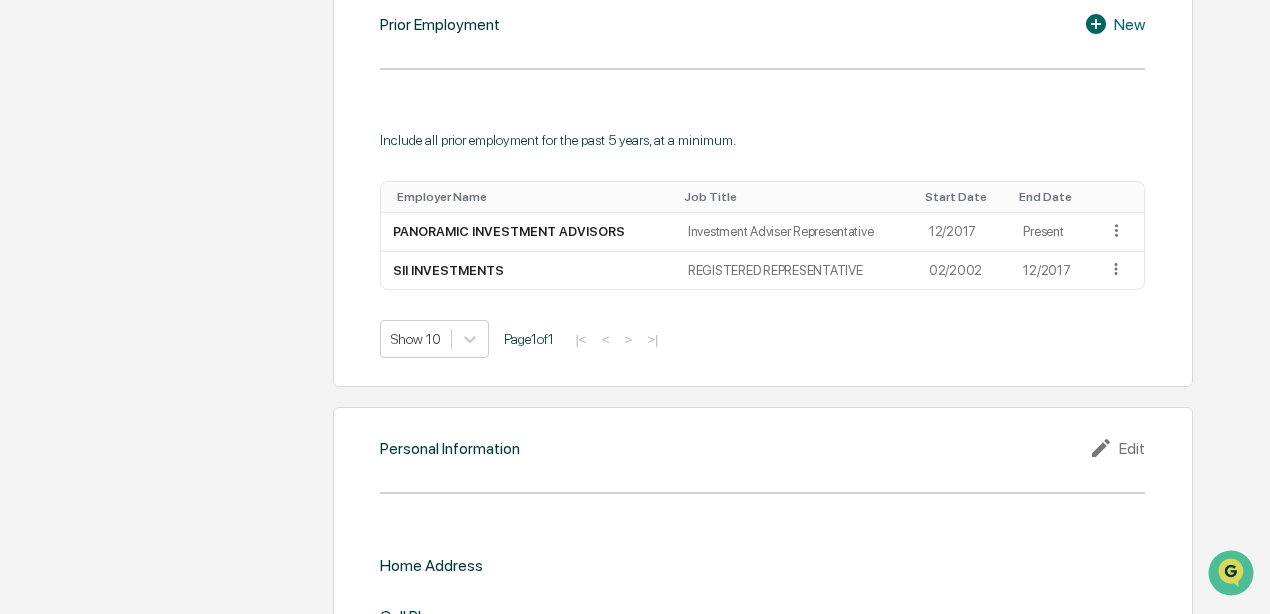 scroll, scrollTop: 1451, scrollLeft: 0, axis: vertical 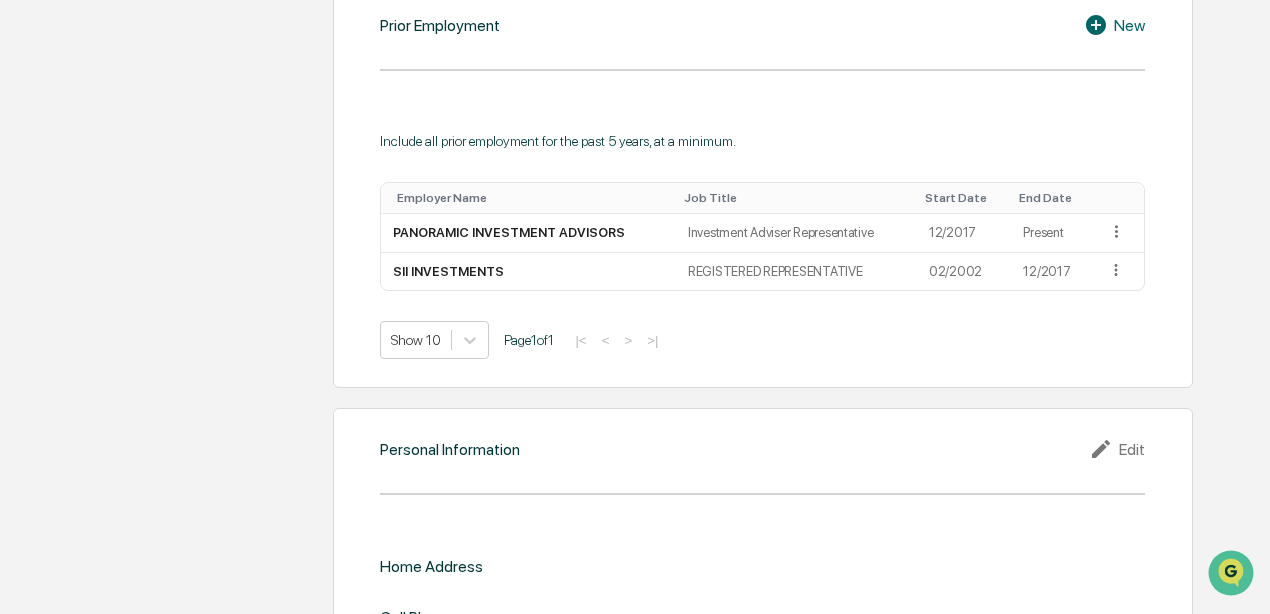 click on "Edit" at bounding box center (1117, 449) 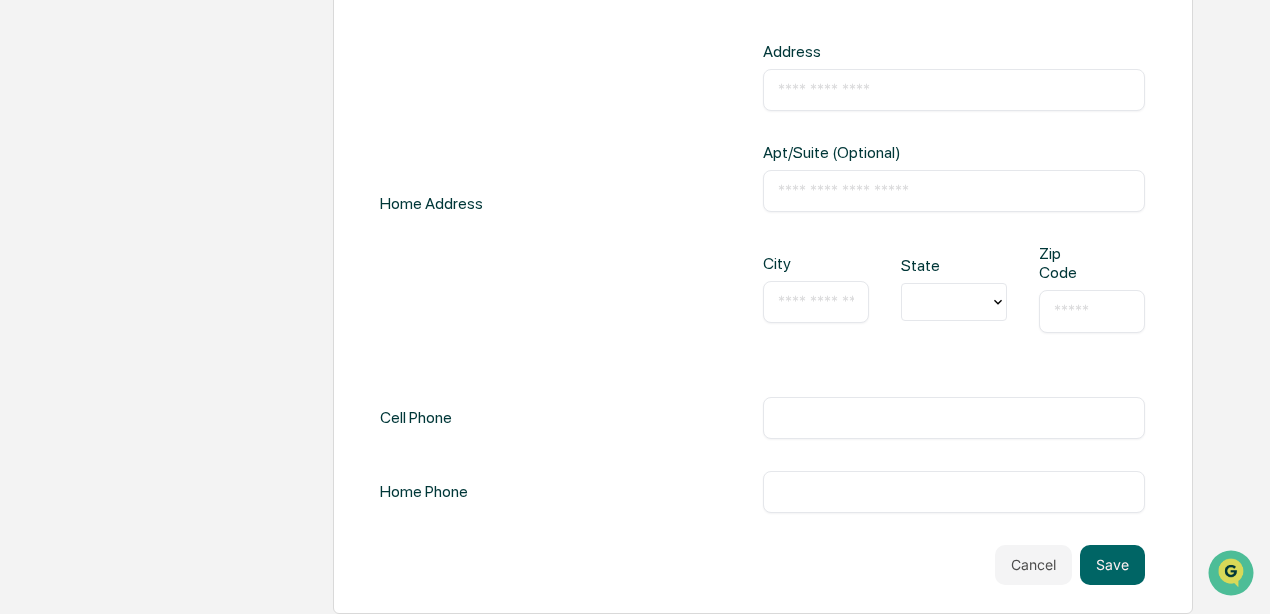 scroll, scrollTop: 1964, scrollLeft: 0, axis: vertical 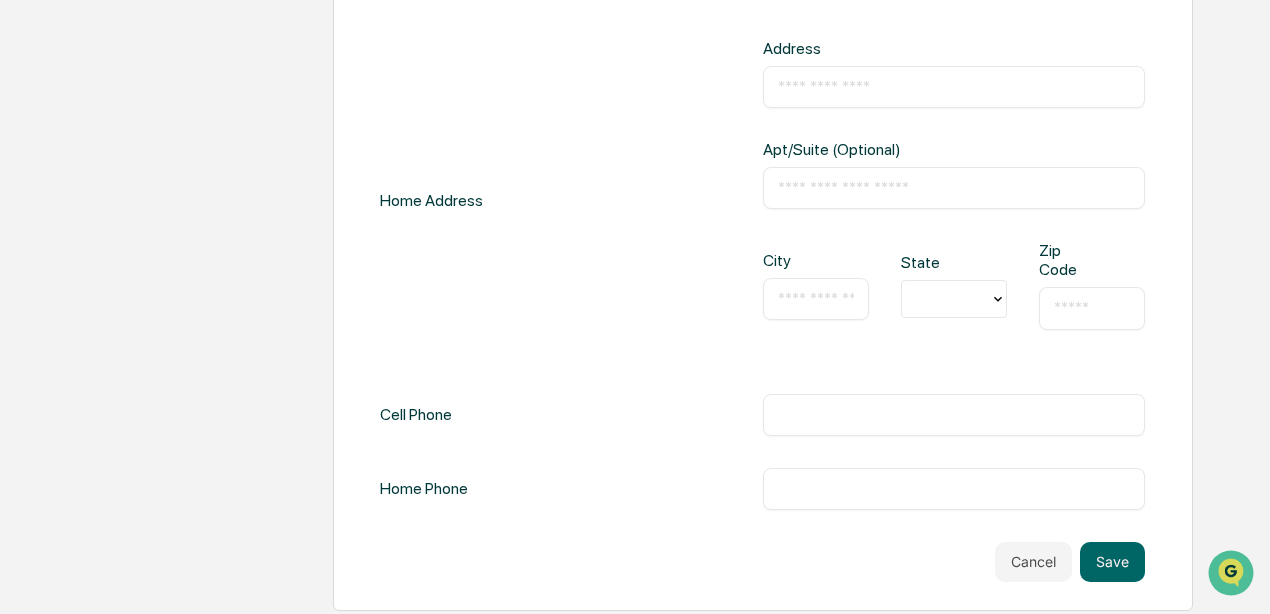 click at bounding box center (954, 415) 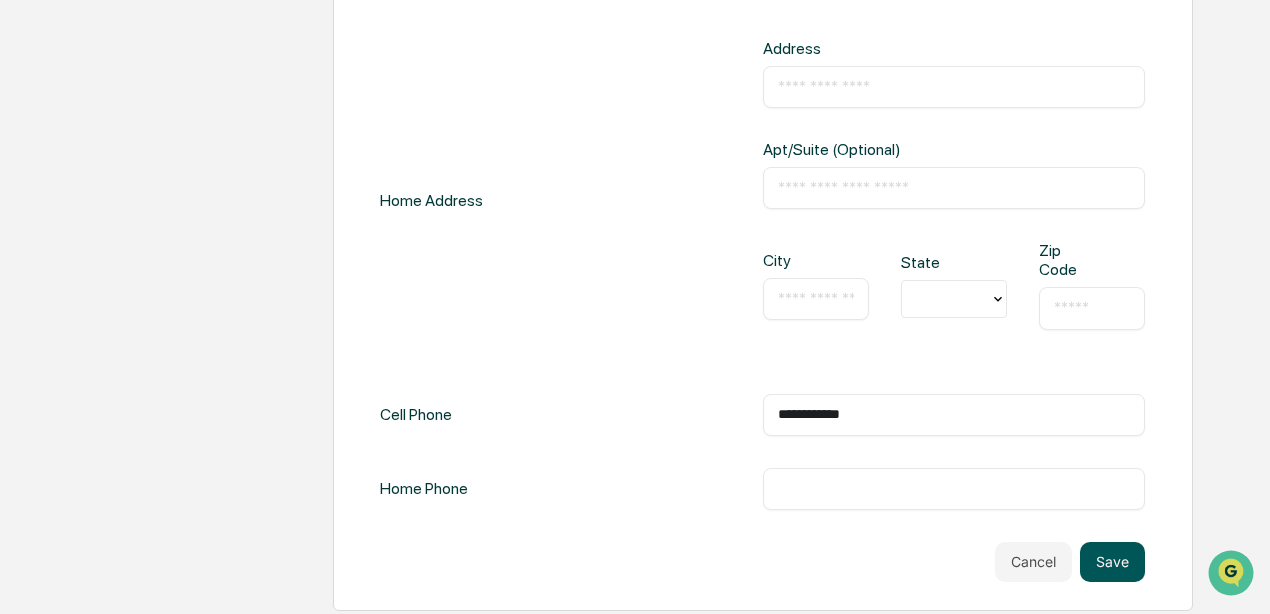 type on "**********" 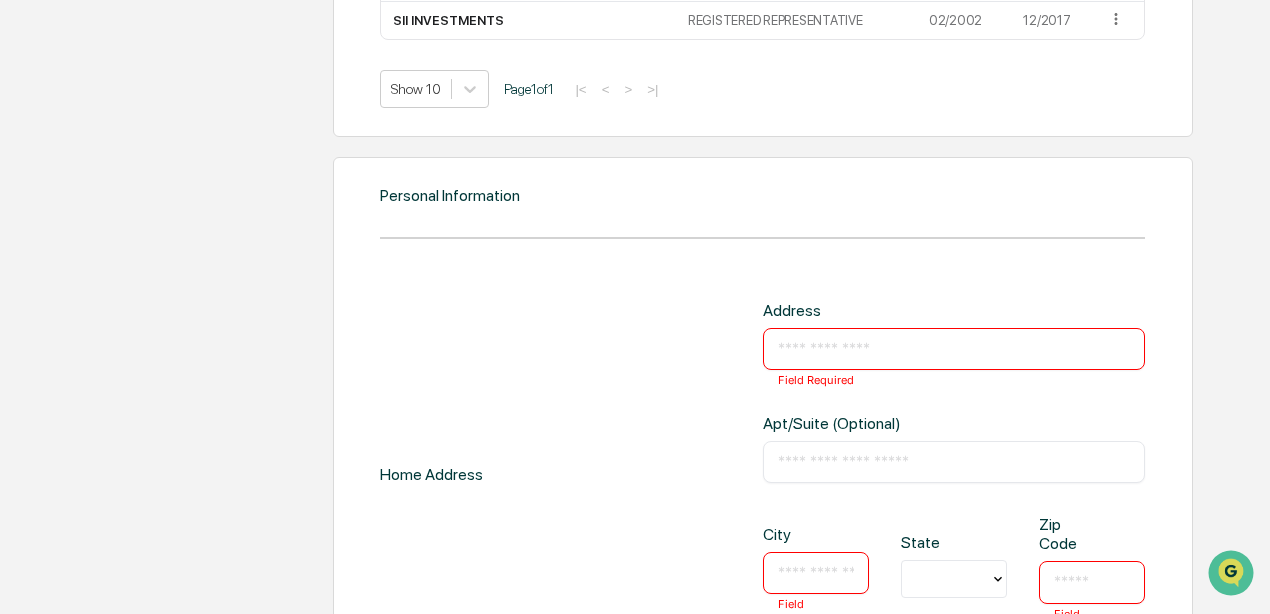 scroll, scrollTop: 1703, scrollLeft: 0, axis: vertical 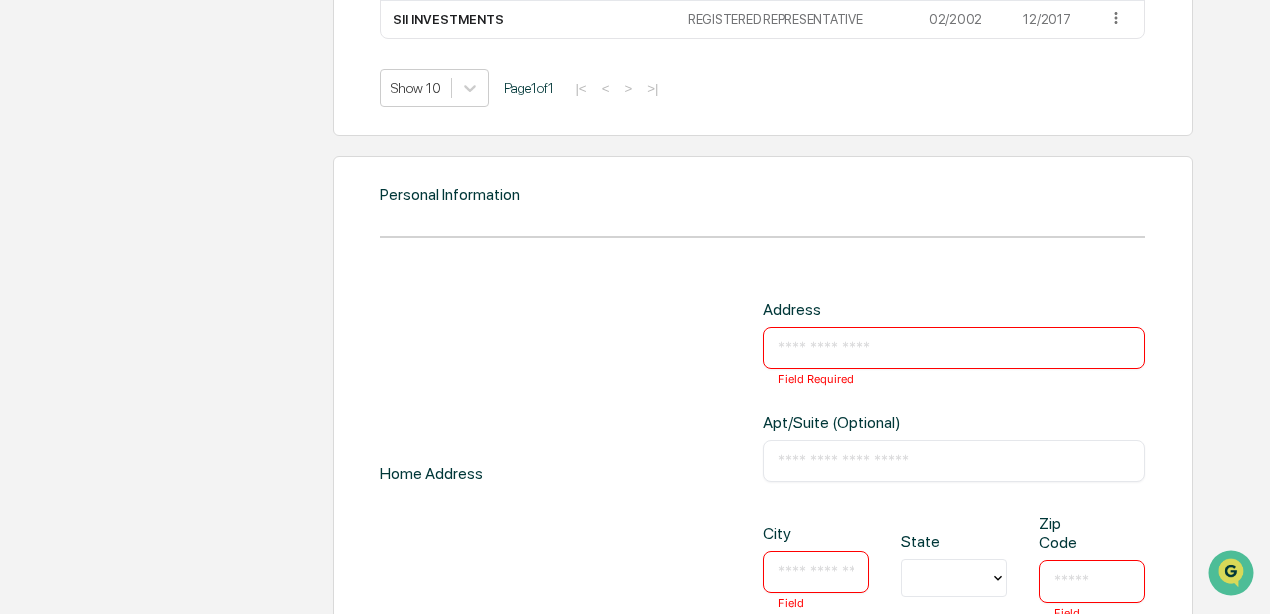 click at bounding box center (954, 348) 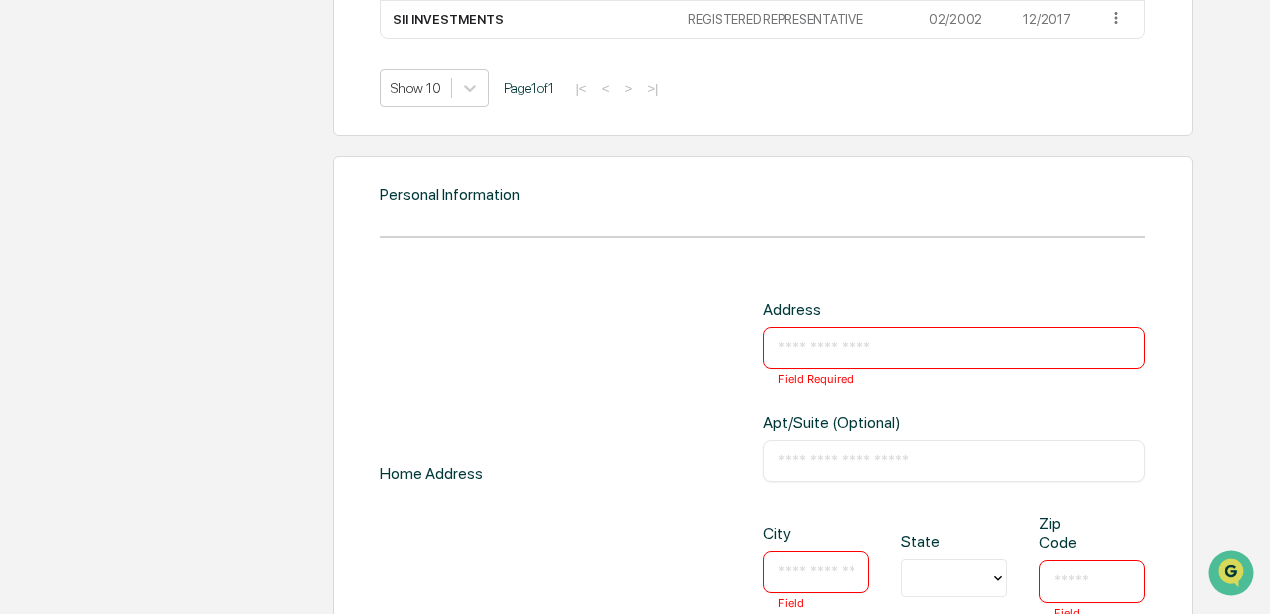 type on "**********" 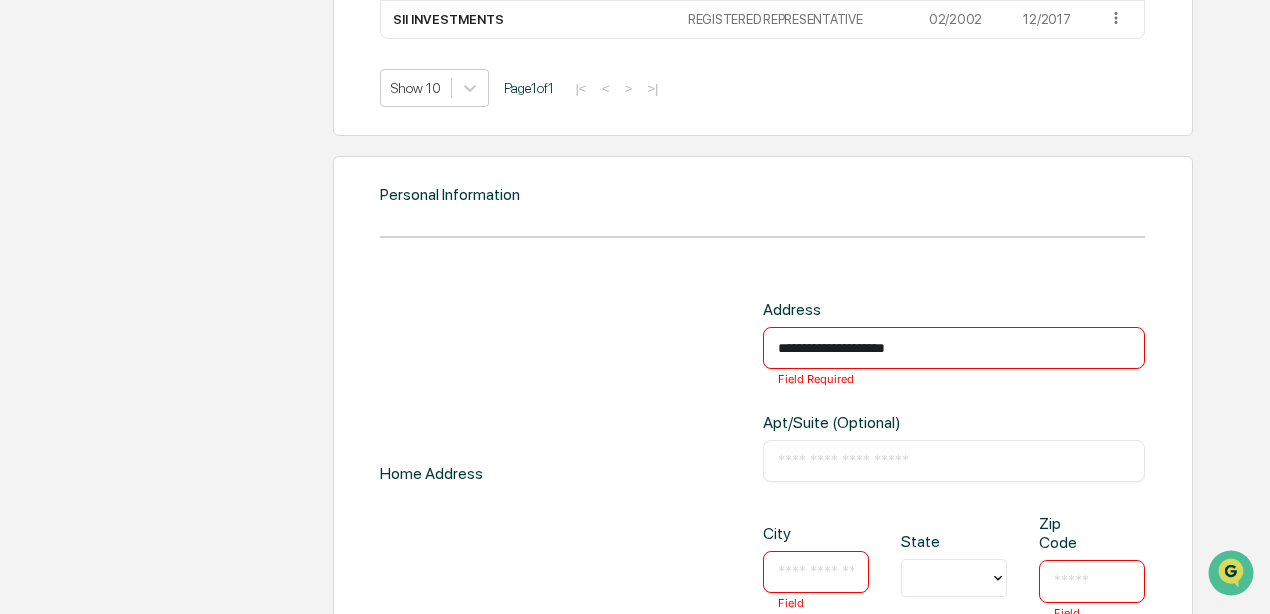 type on "**********" 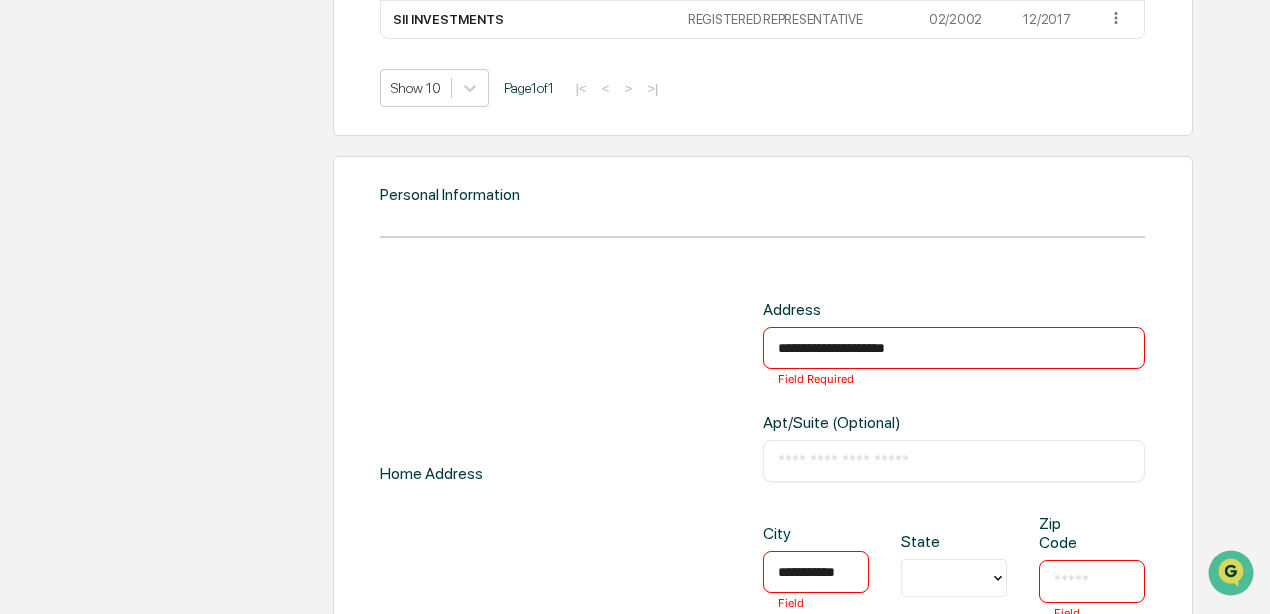 type on "**" 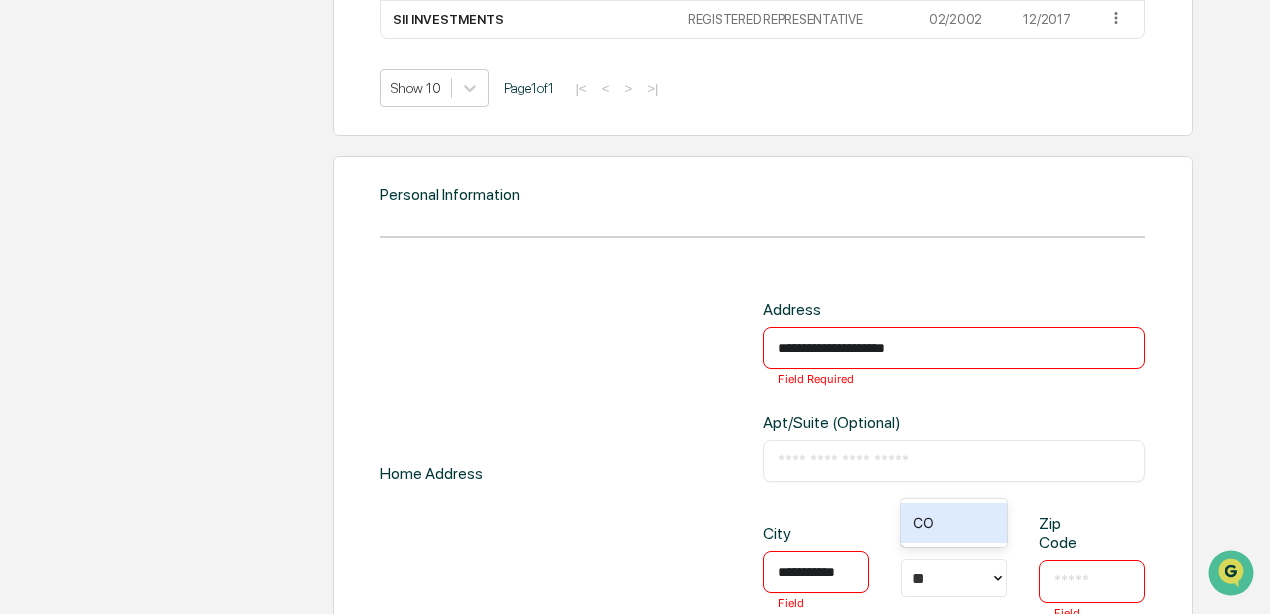click on "**********" at bounding box center (816, 572) 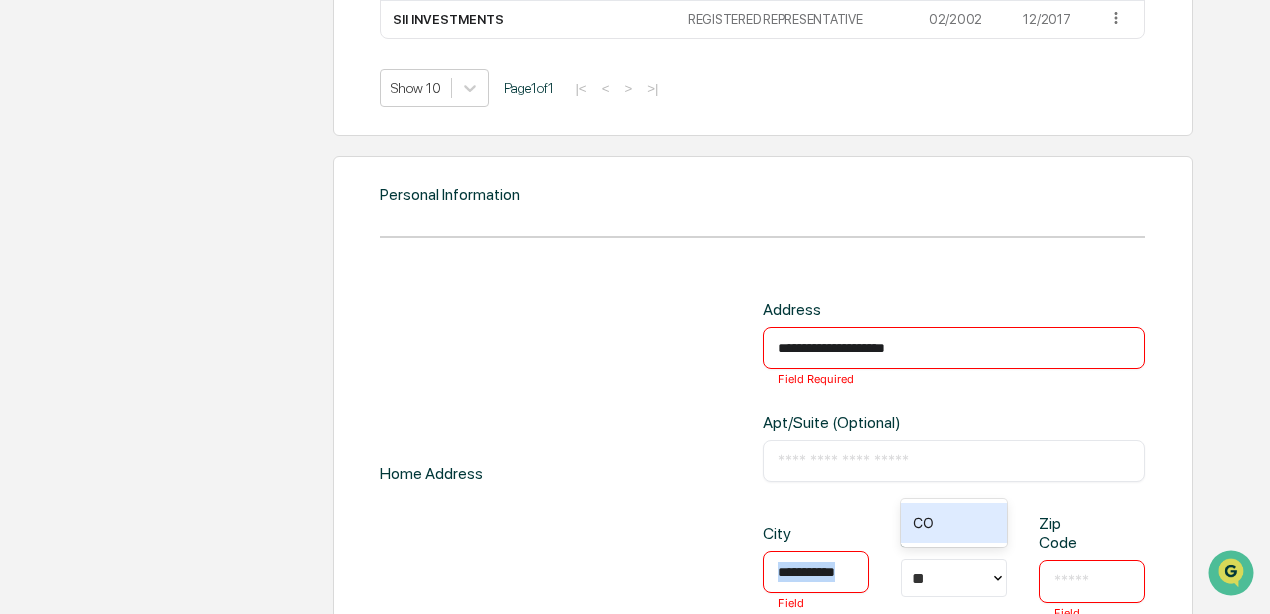 click on "**********" at bounding box center [816, 572] 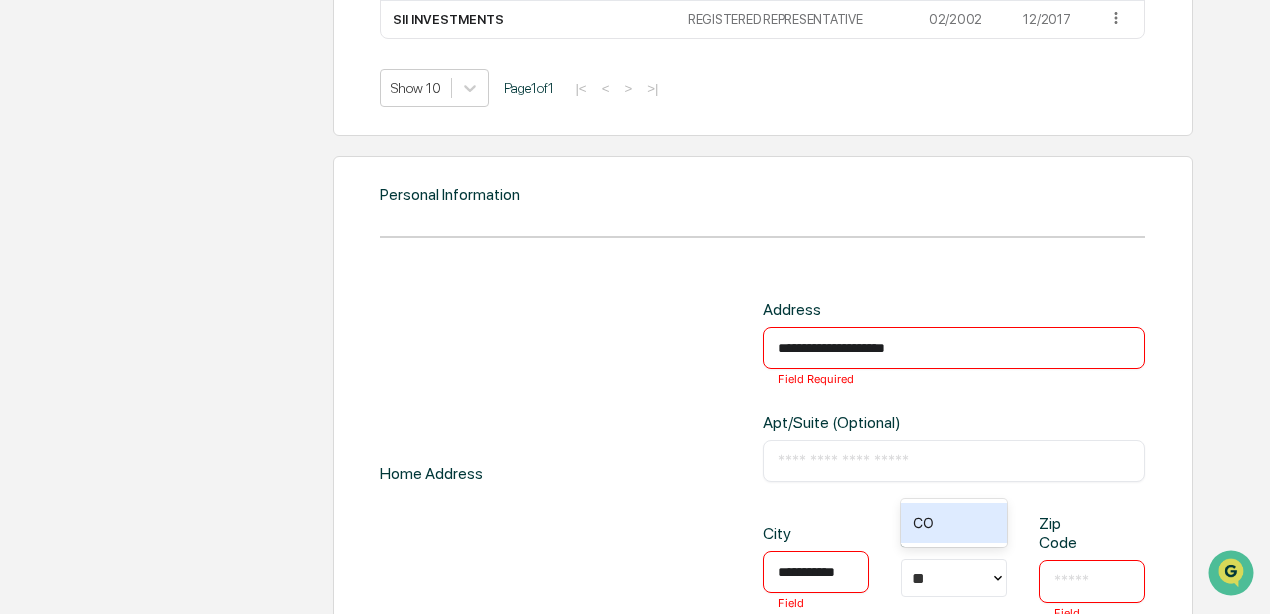 click on "**********" at bounding box center (816, 572) 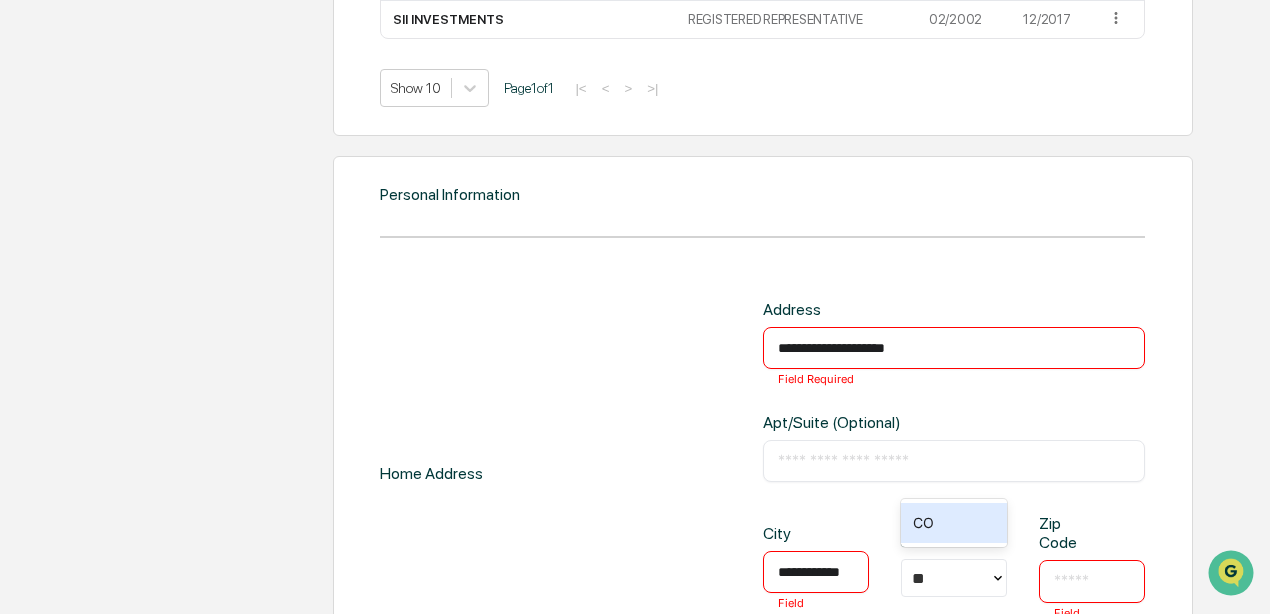 scroll, scrollTop: 0, scrollLeft: 5, axis: horizontal 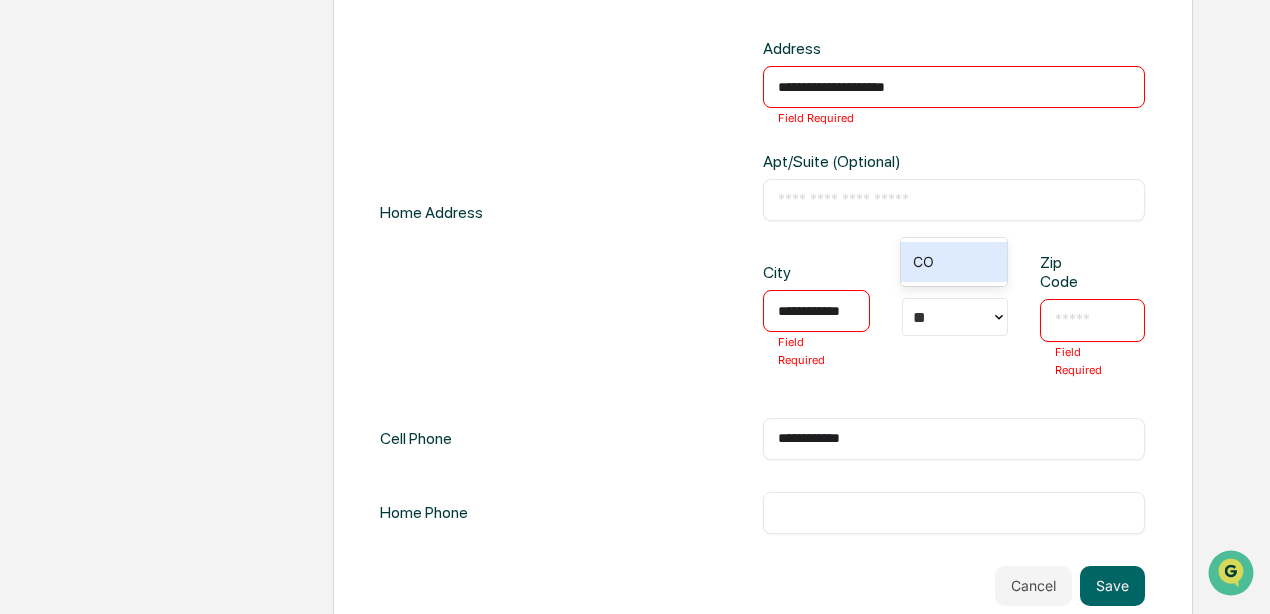 type on "**********" 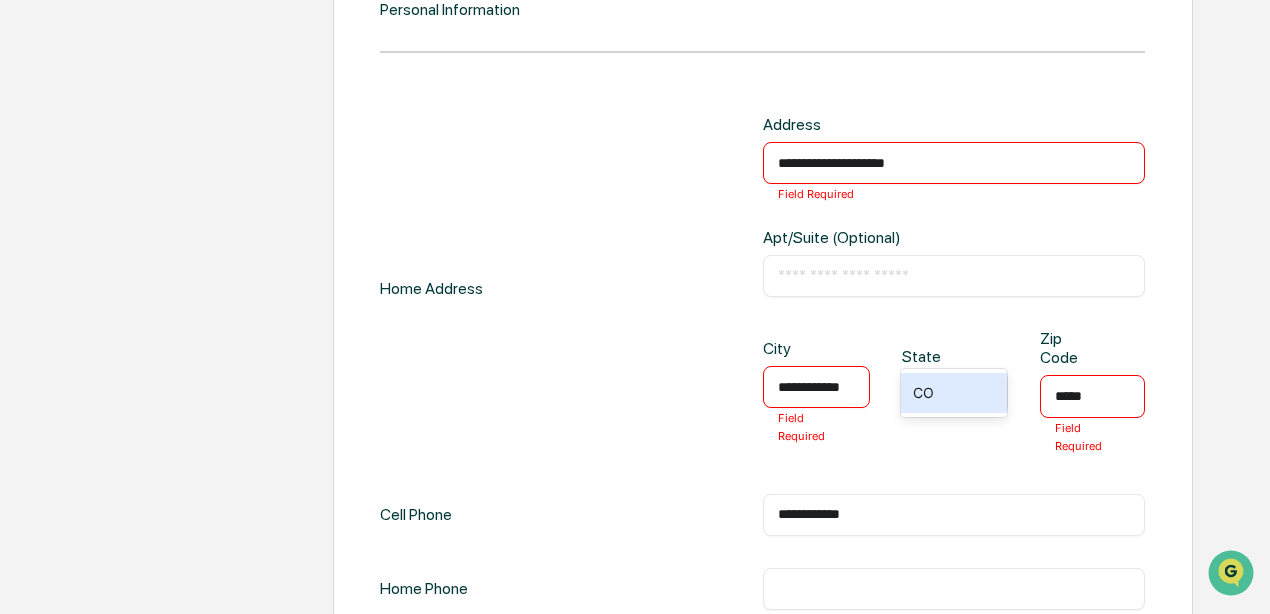 scroll, scrollTop: 1806, scrollLeft: 0, axis: vertical 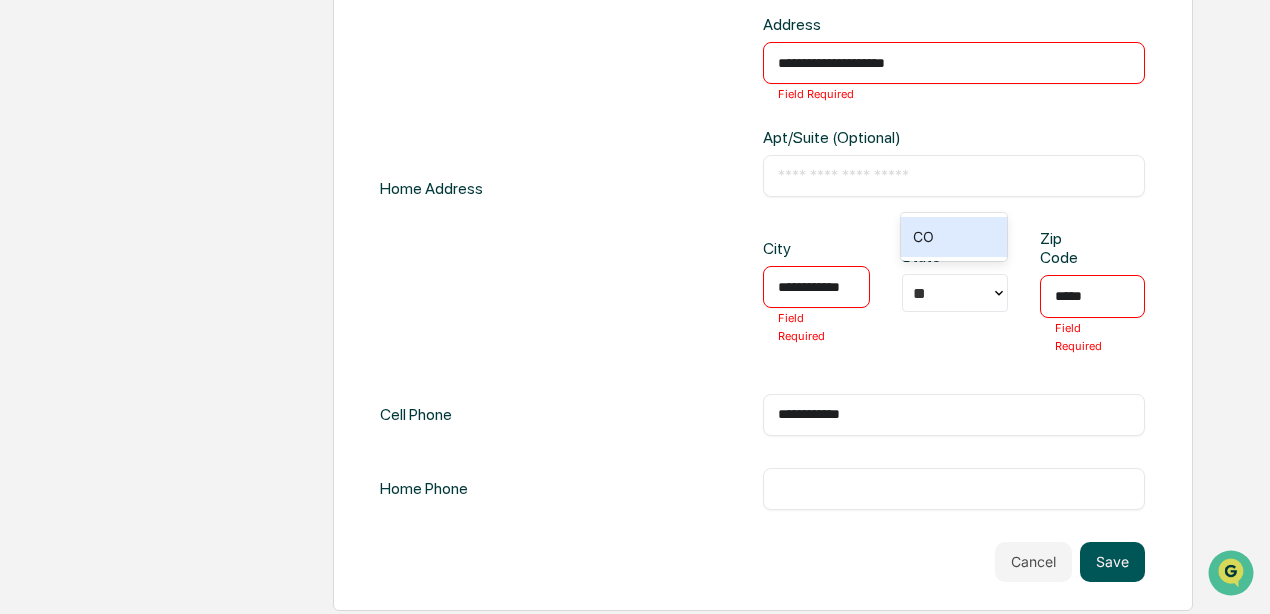 type on "*****" 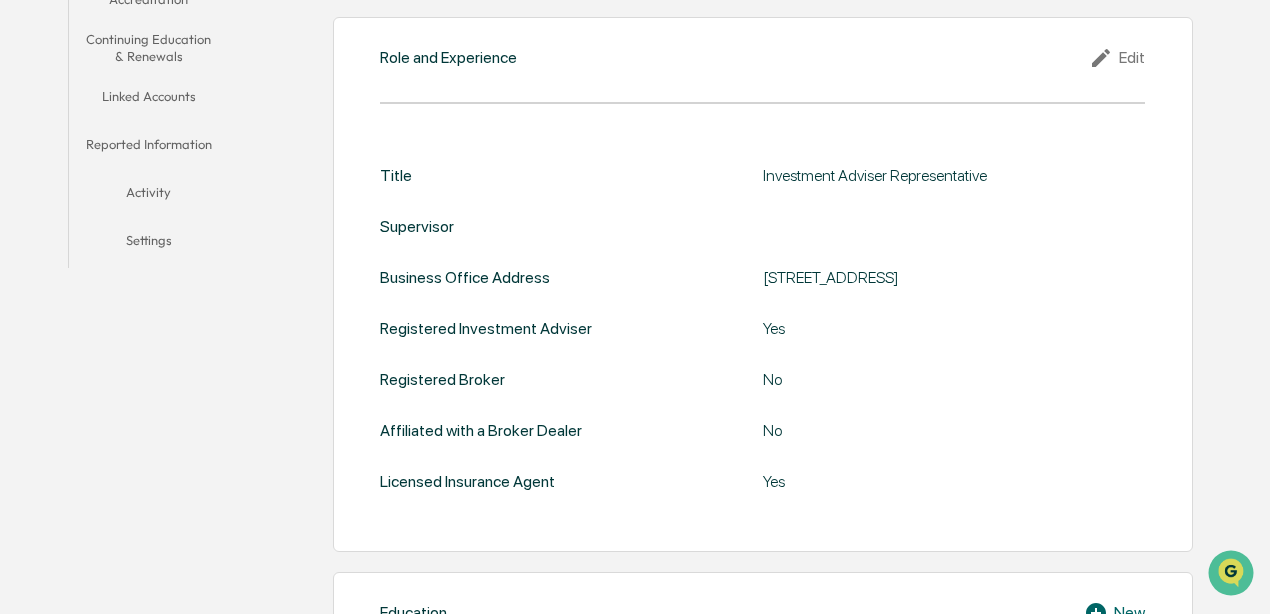 scroll, scrollTop: 467, scrollLeft: 0, axis: vertical 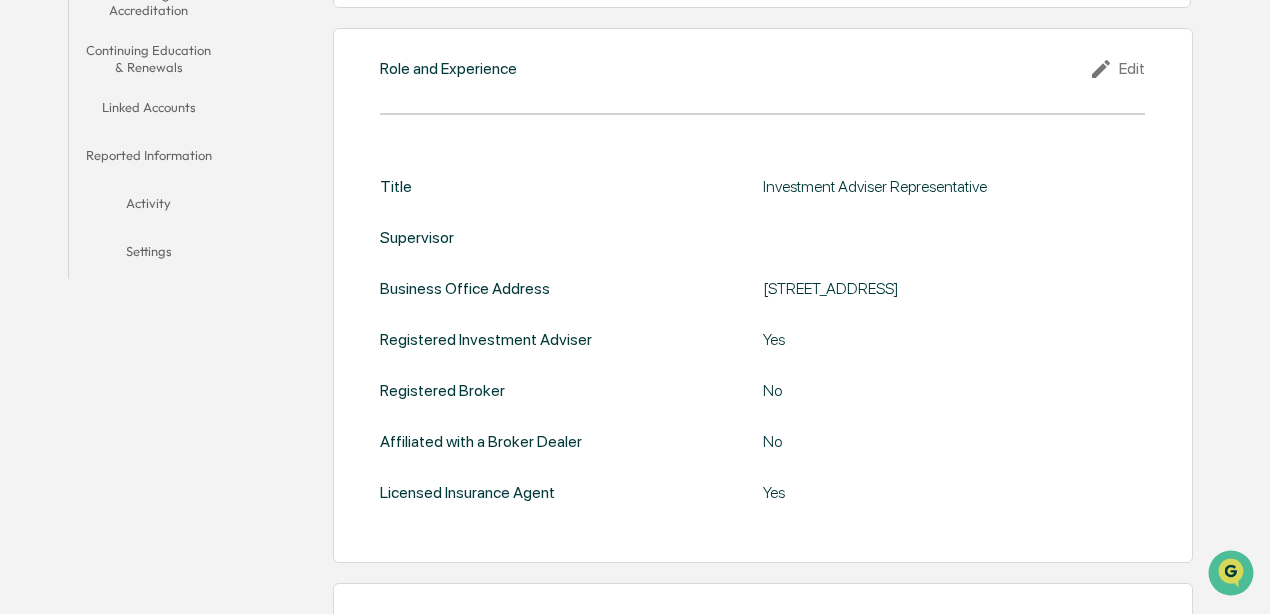 click on "Edit" at bounding box center [1117, 69] 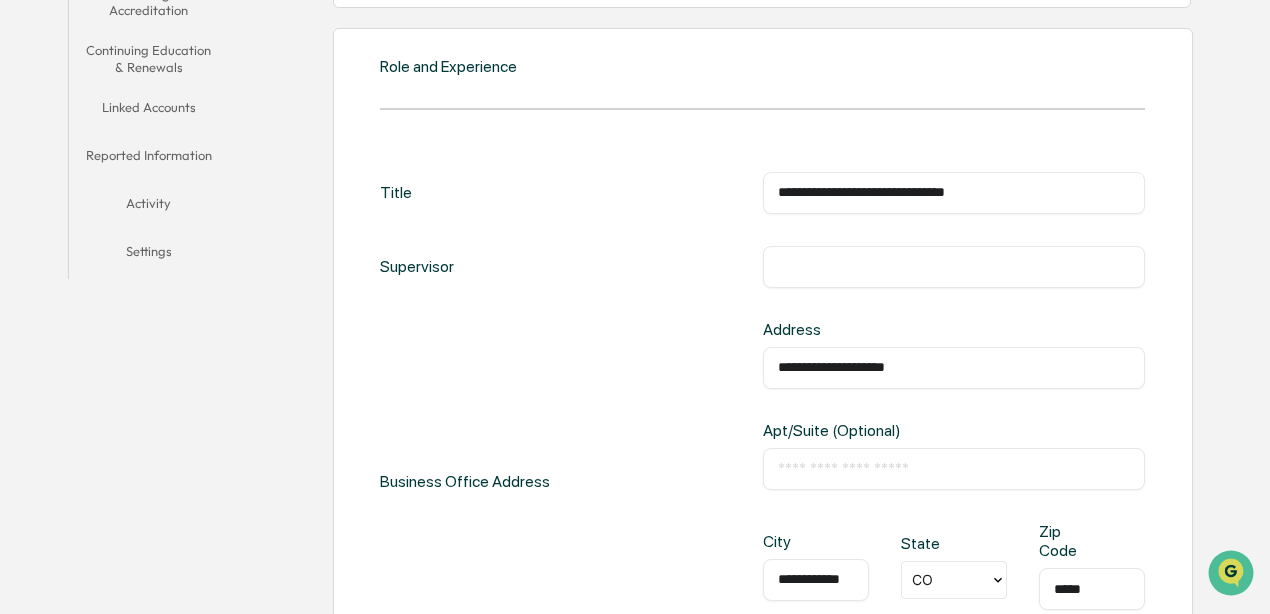 drag, startPoint x: 944, startPoint y: 363, endPoint x: 742, endPoint y: 360, distance: 202.02228 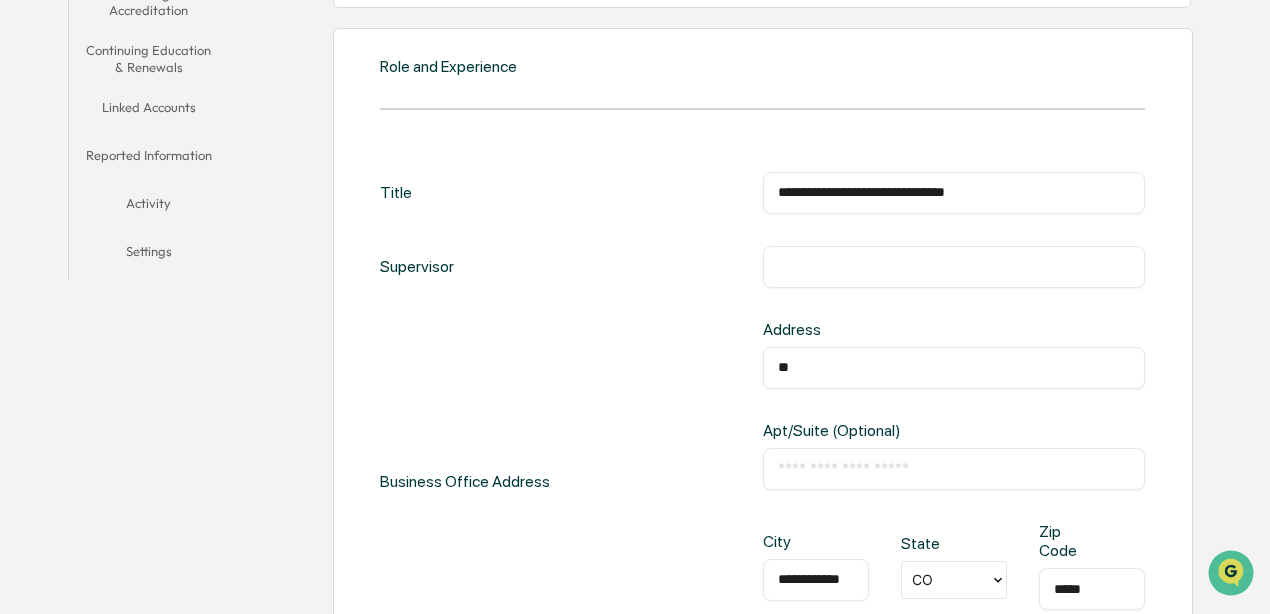 type on "**********" 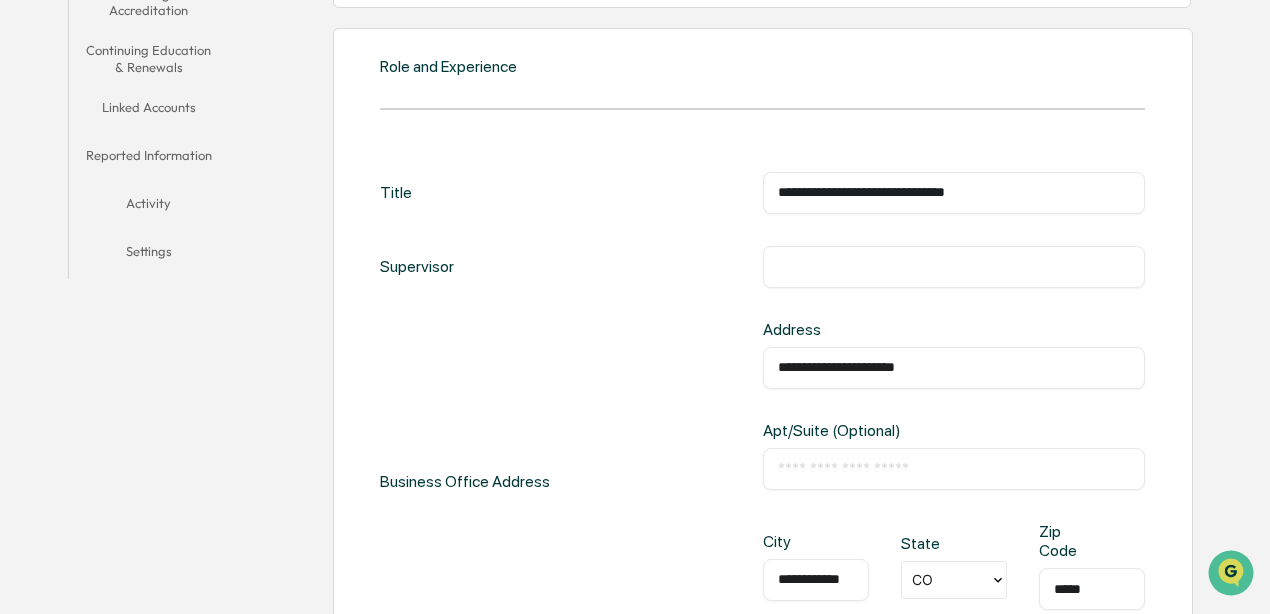 type on "*********" 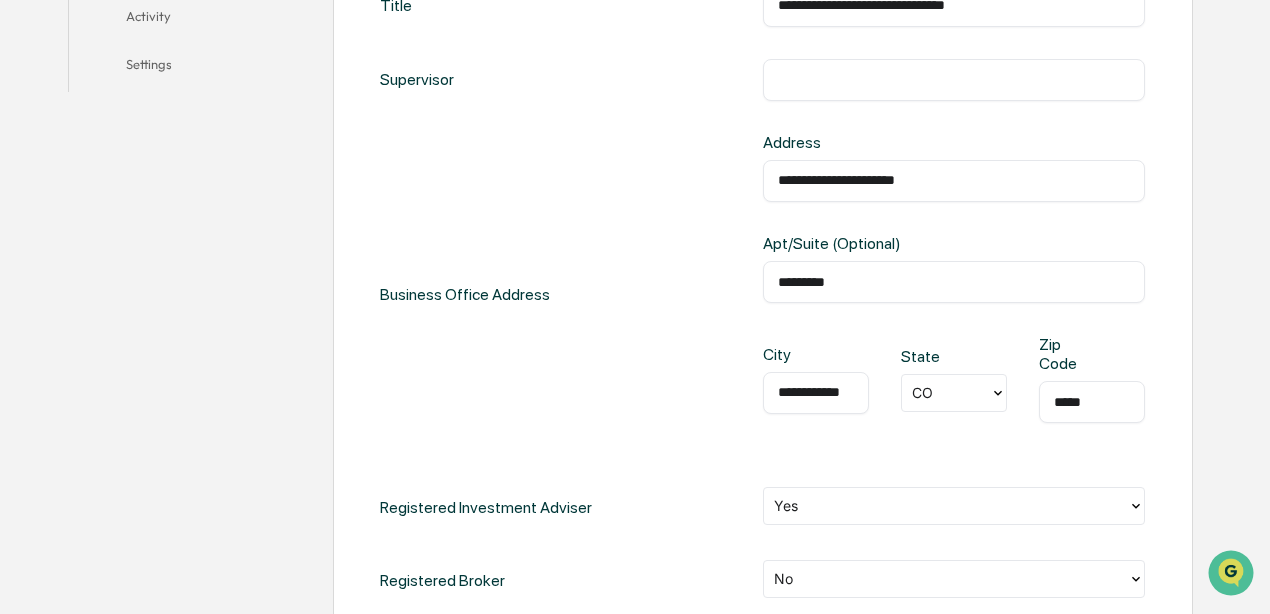 scroll, scrollTop: 661, scrollLeft: 0, axis: vertical 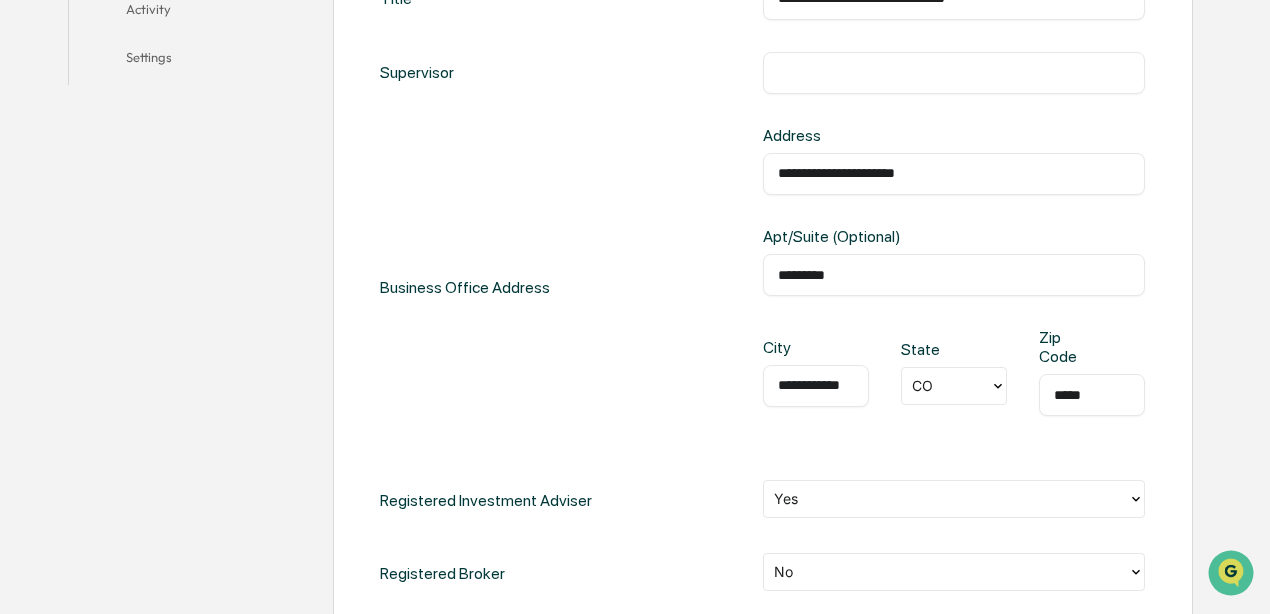 click on "**********" at bounding box center [816, 386] 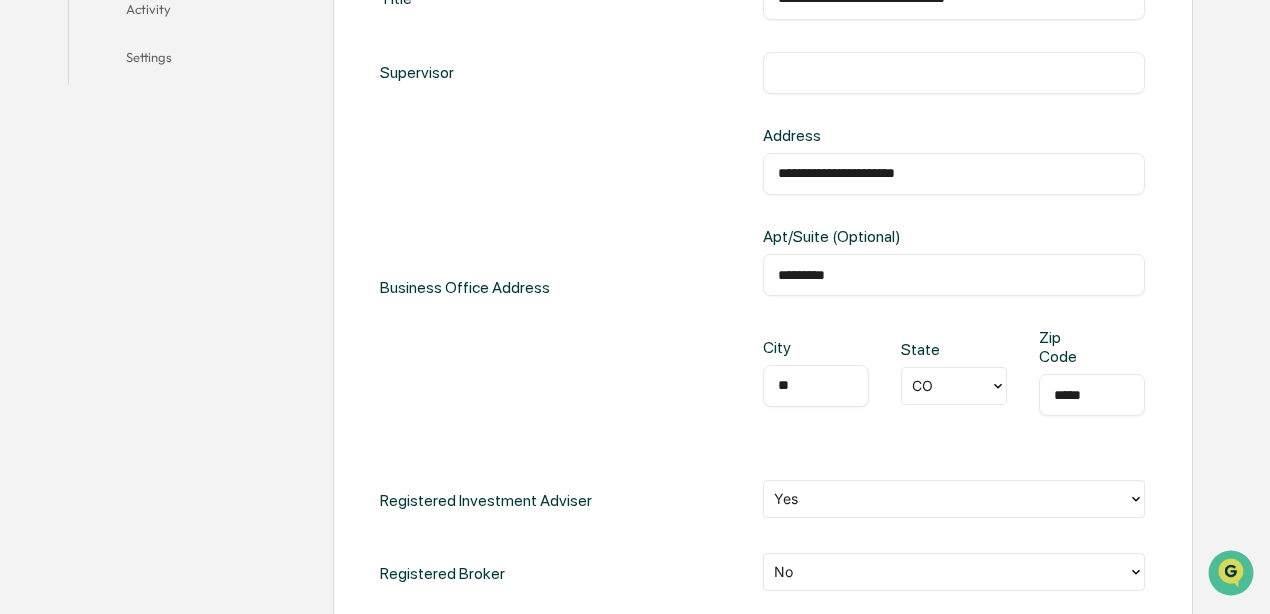 type on "*" 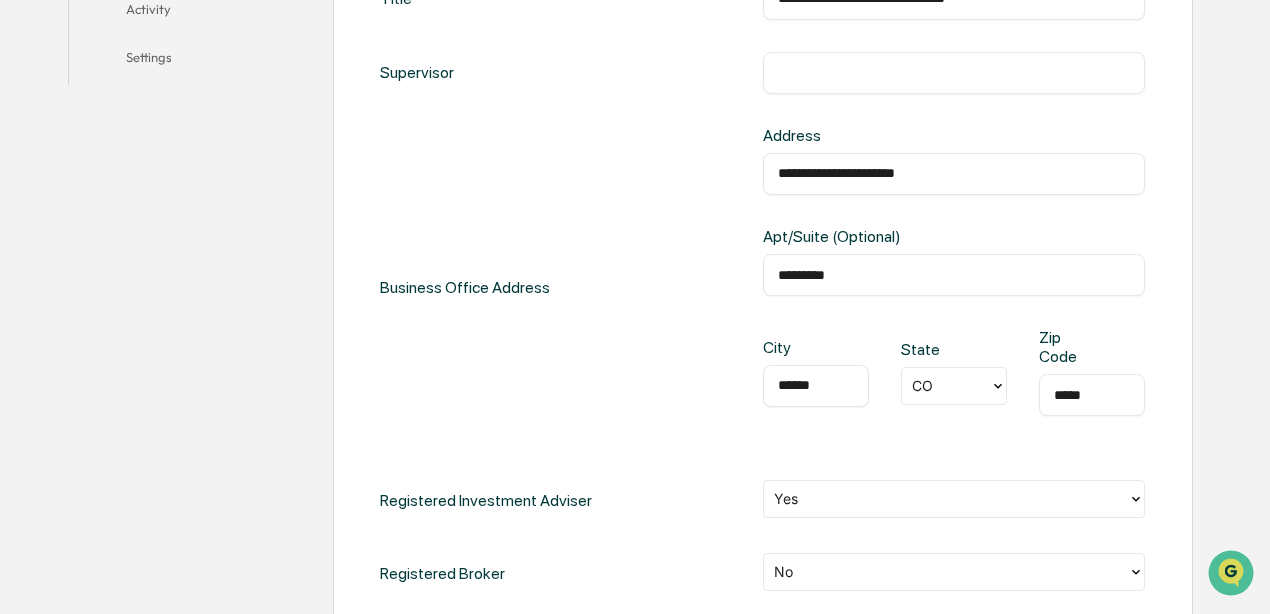 type on "******" 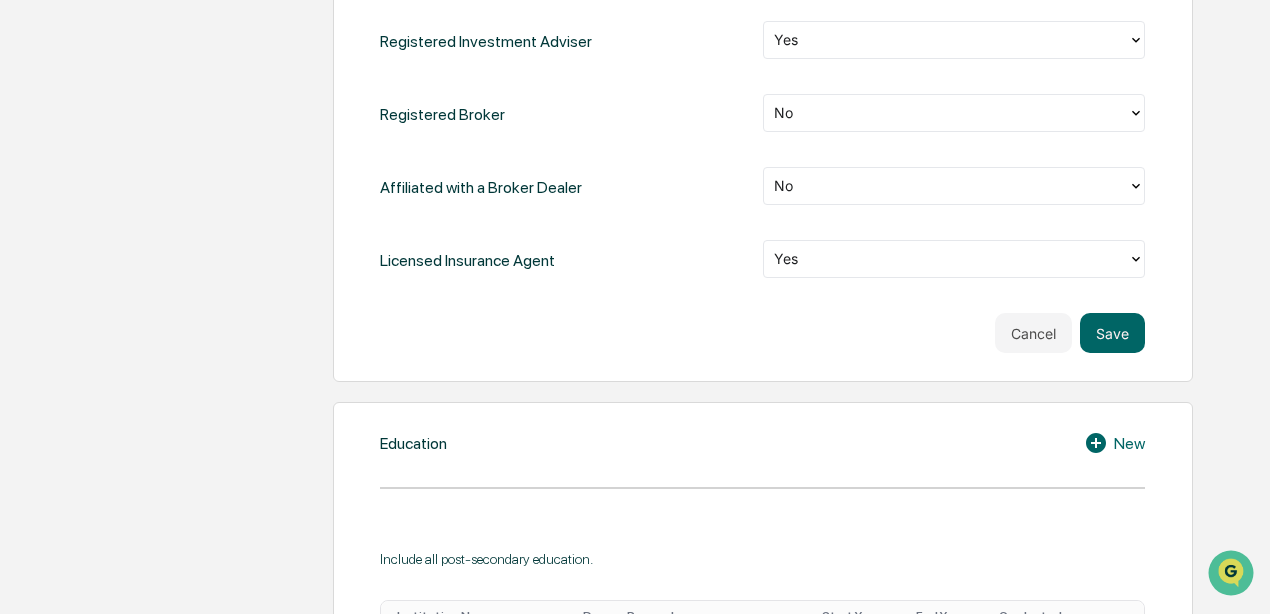 scroll, scrollTop: 1122, scrollLeft: 0, axis: vertical 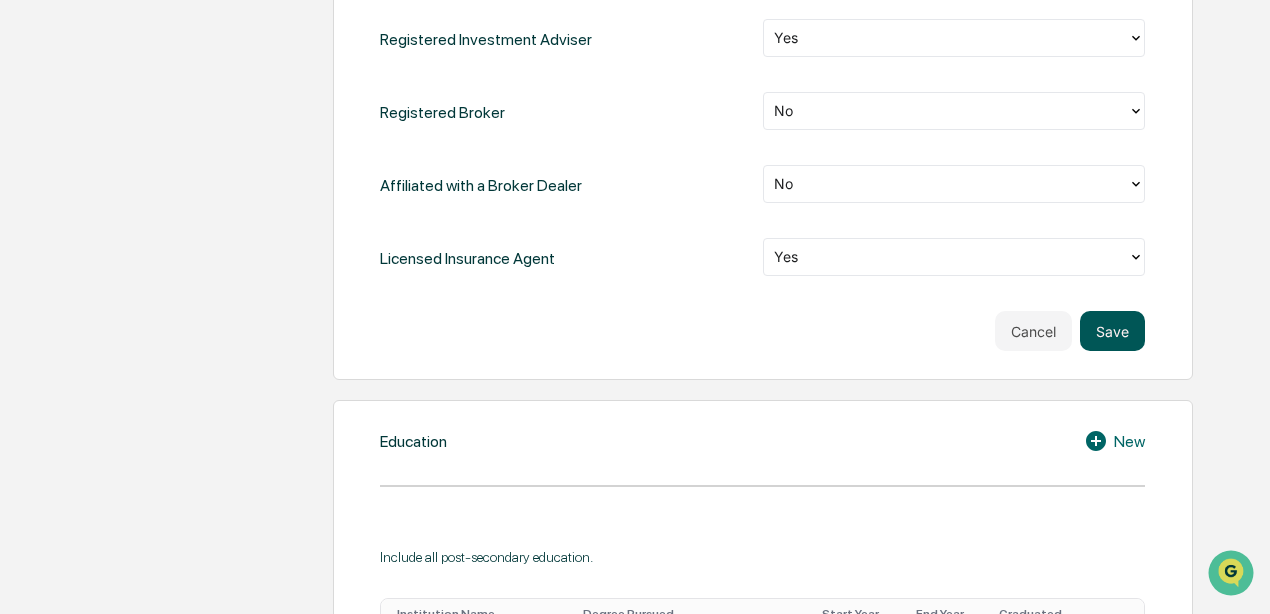 type on "*****" 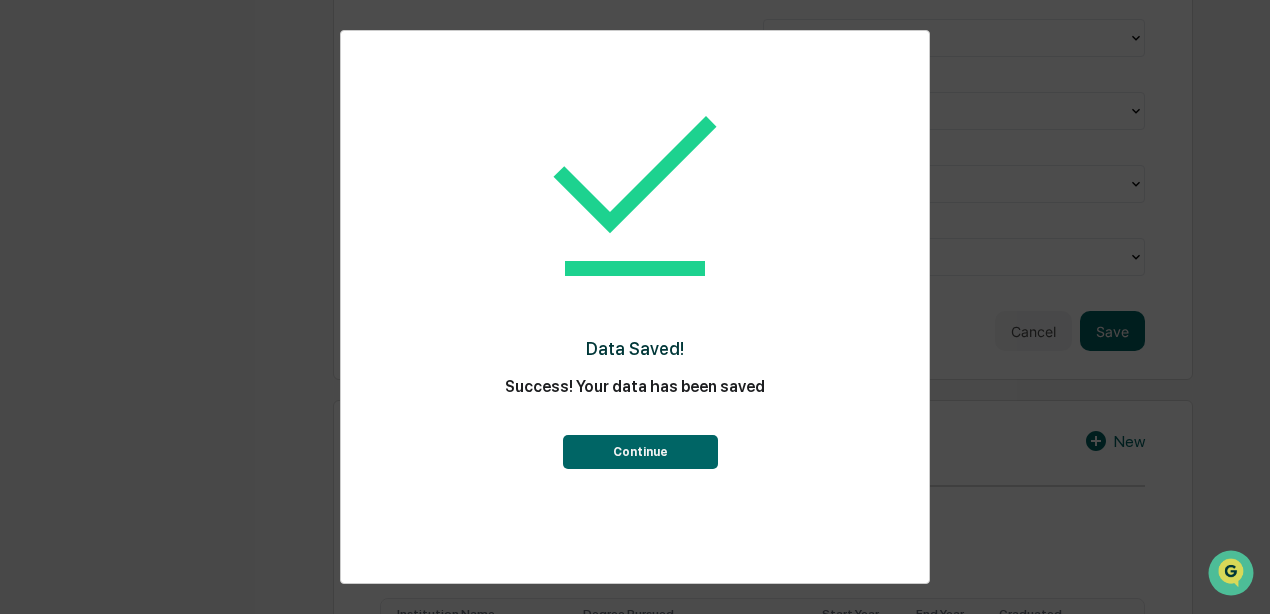 click on "Continue" at bounding box center [640, 452] 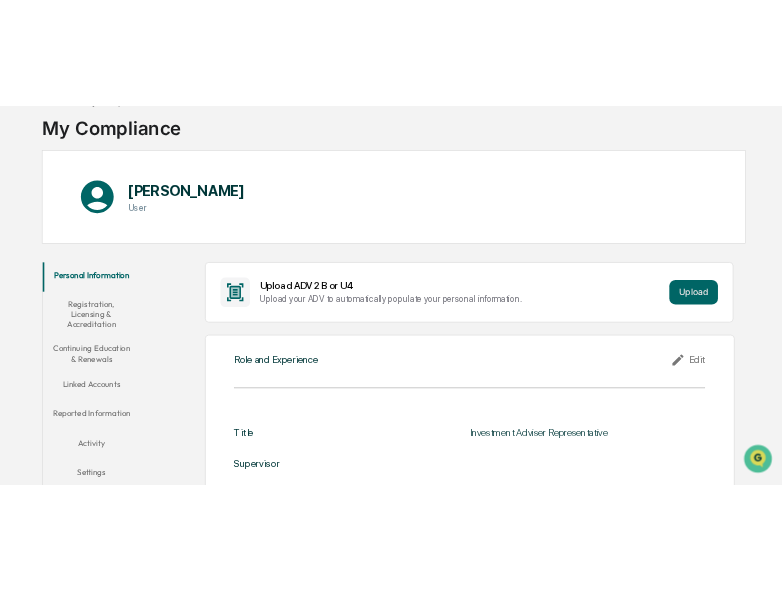 scroll, scrollTop: 86, scrollLeft: 0, axis: vertical 